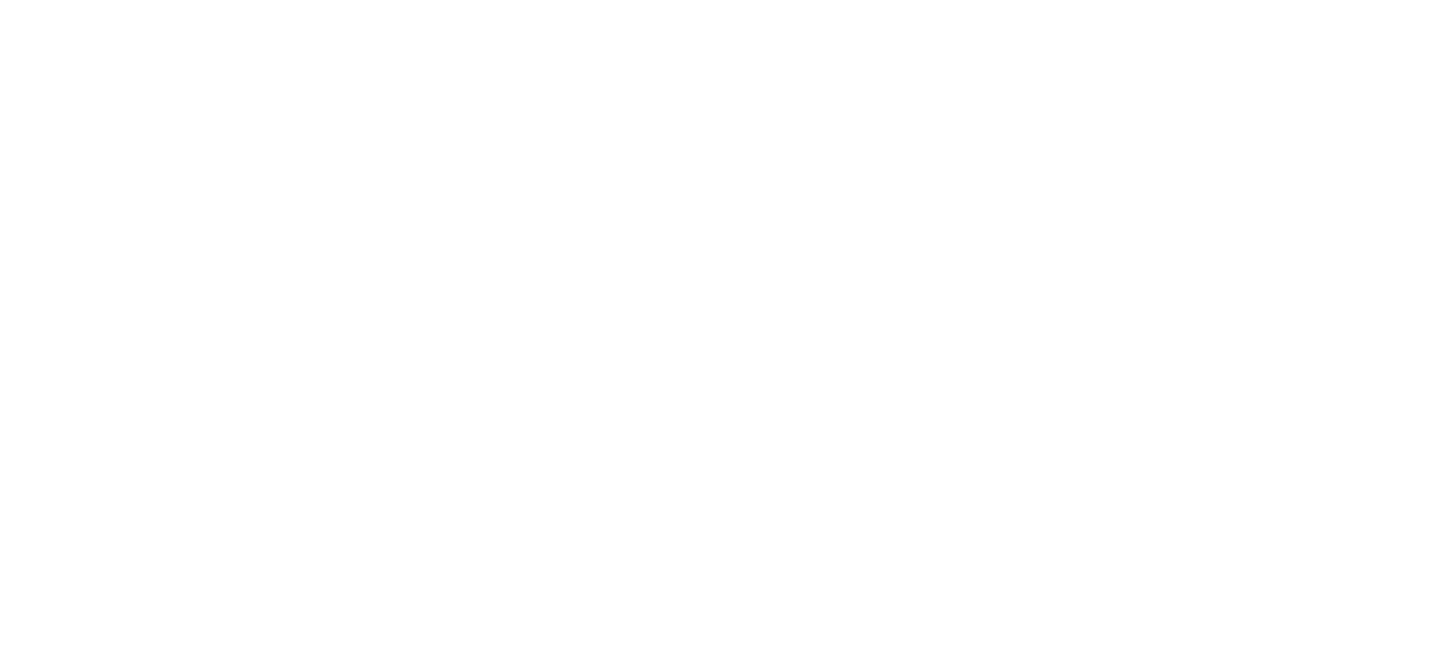 scroll, scrollTop: 0, scrollLeft: 0, axis: both 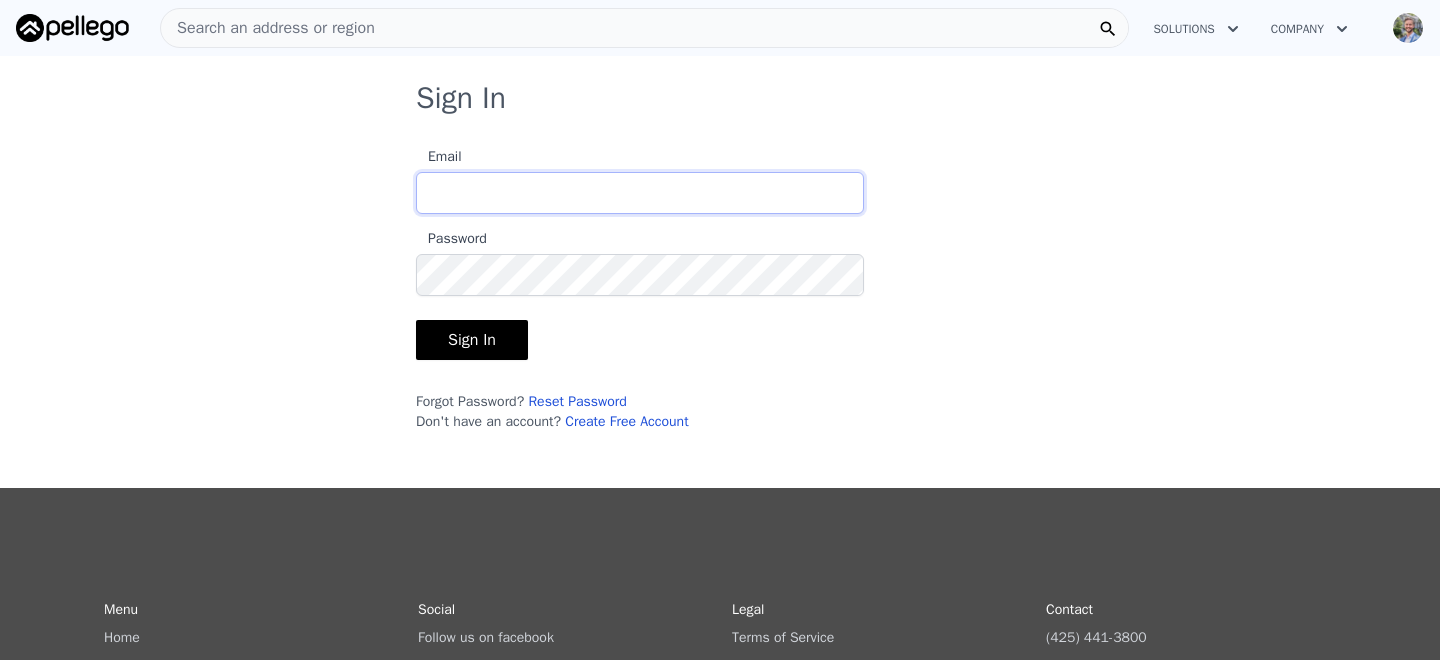 type on "[EMAIL]" 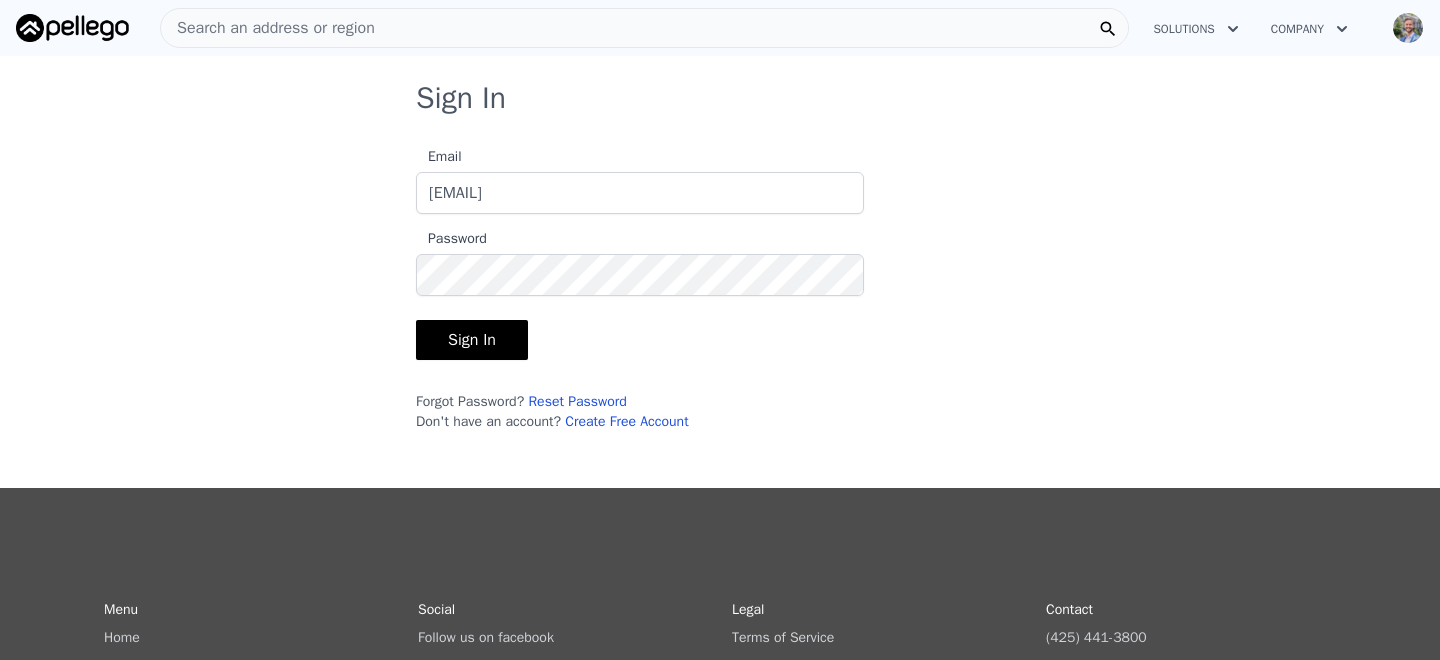 click on "Sign In" at bounding box center (472, 340) 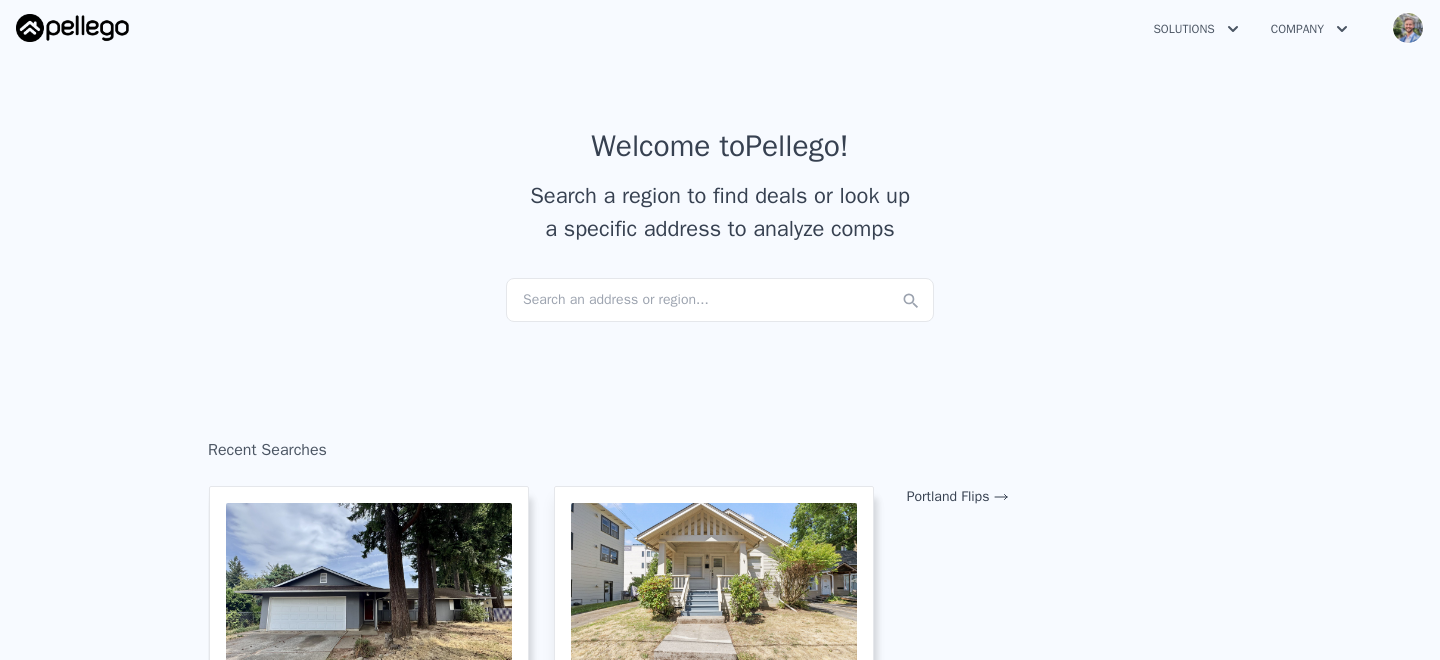 click on "Search an address or region..." at bounding box center (720, 300) 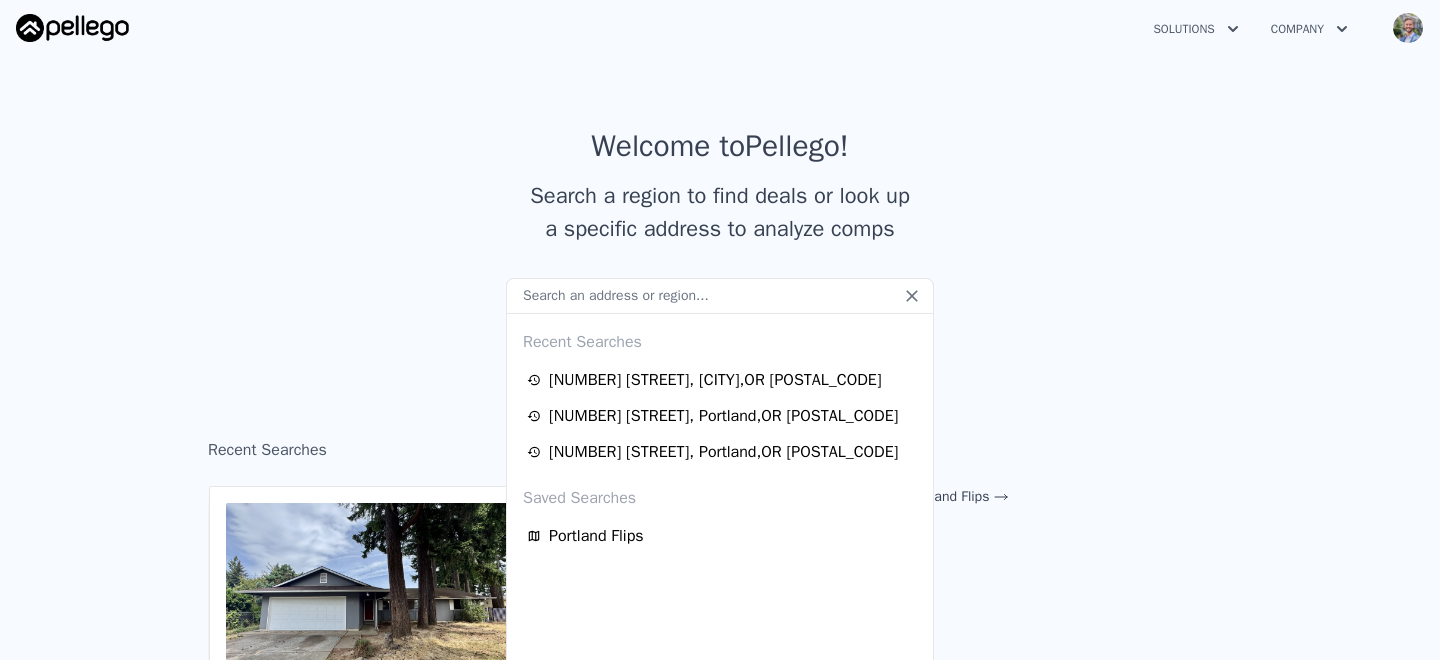 type on "[NUMBER] [NUMBER] [STREET]" 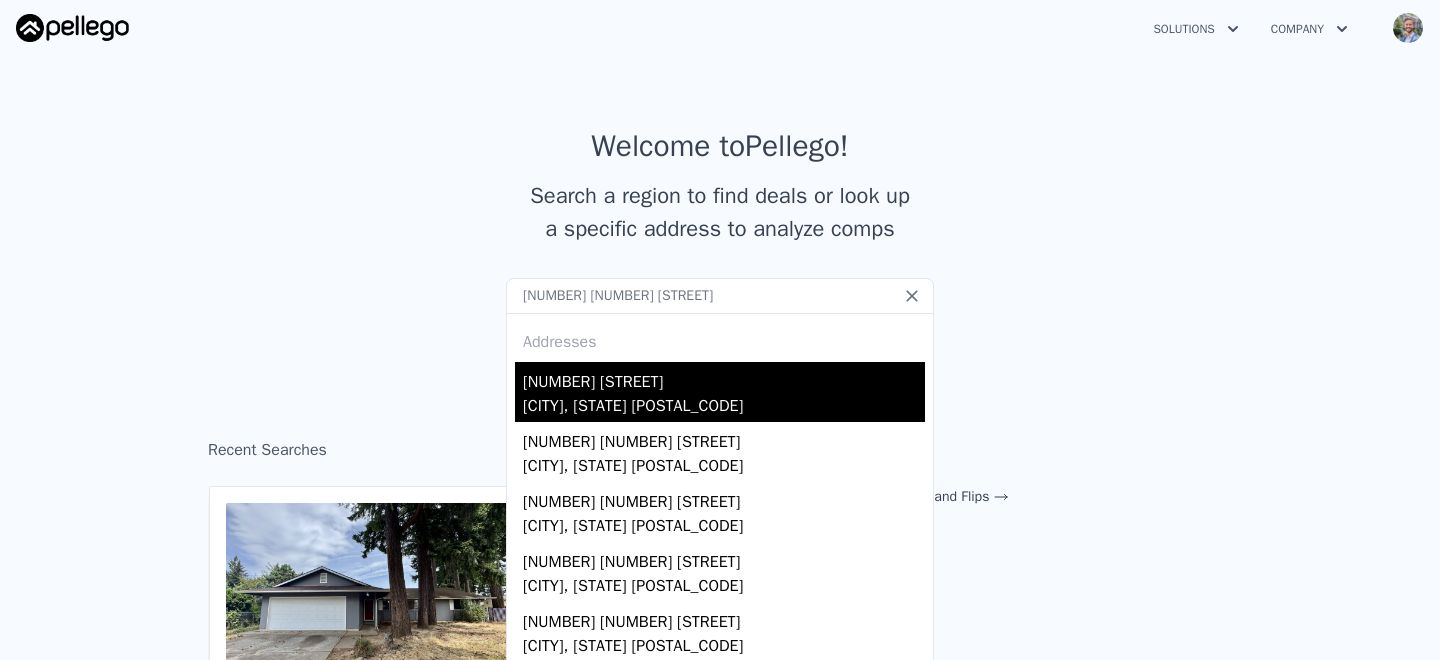 click on "[CITY], [STATE] [POSTAL_CODE]" at bounding box center [724, 408] 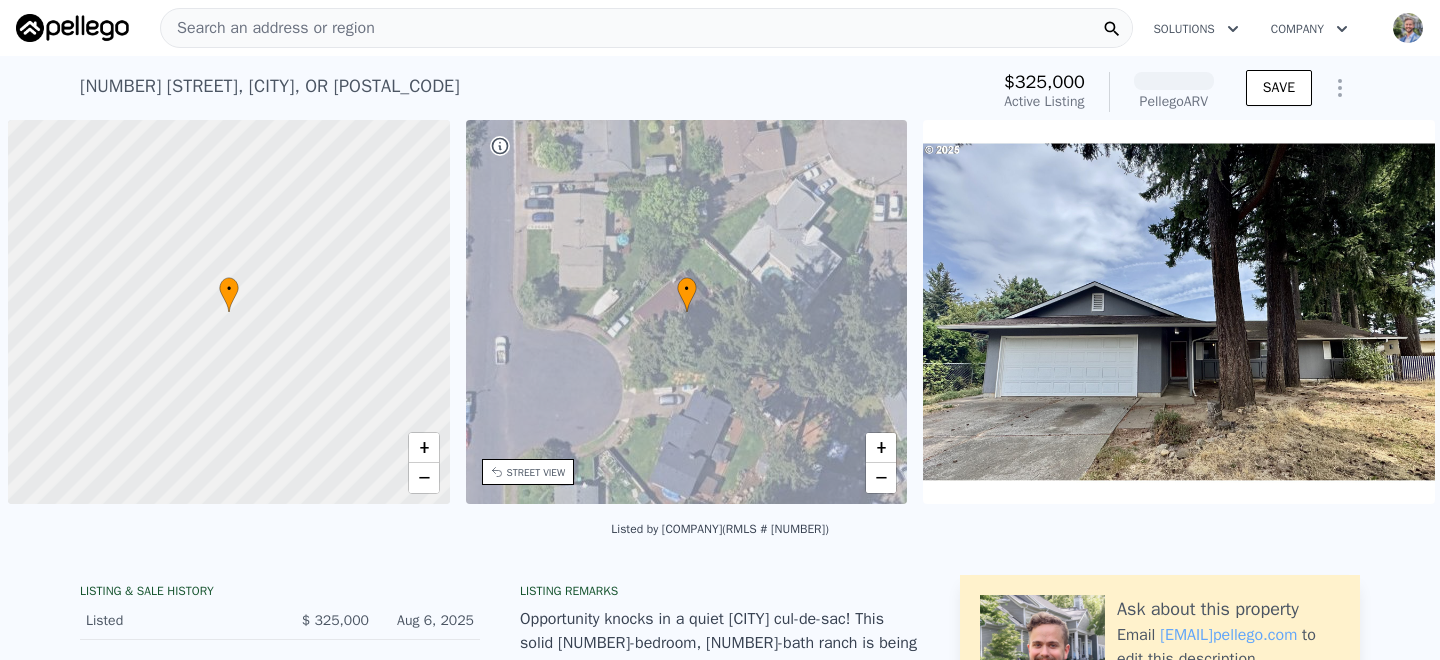 scroll, scrollTop: 0, scrollLeft: 8, axis: horizontal 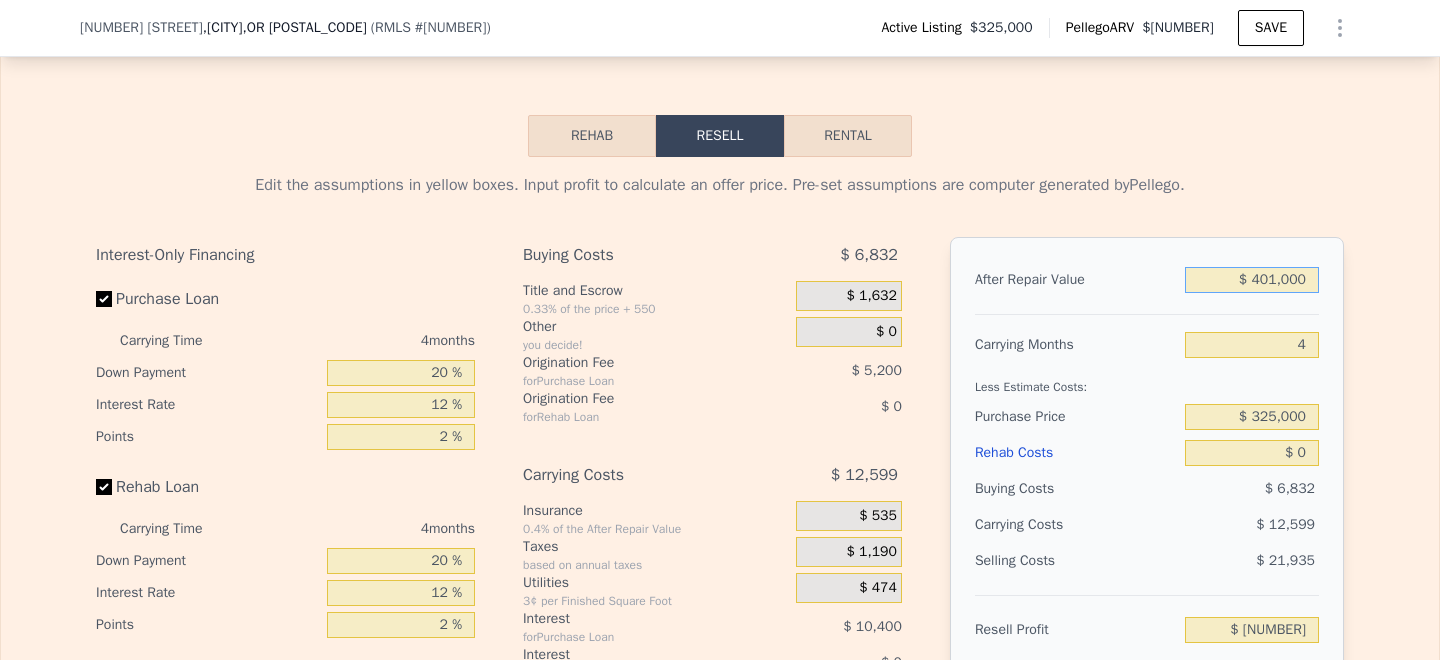 click on "$ 401,000" at bounding box center (1252, 280) 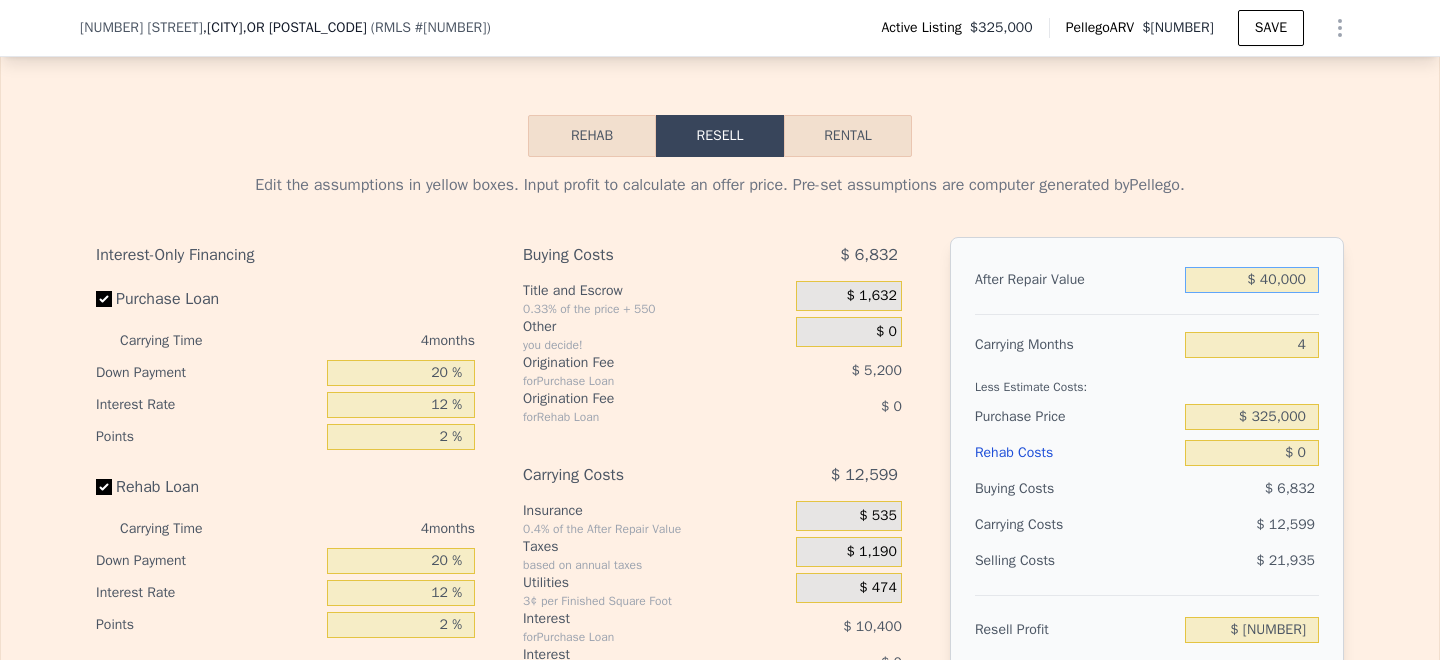 type on "$ 4,000" 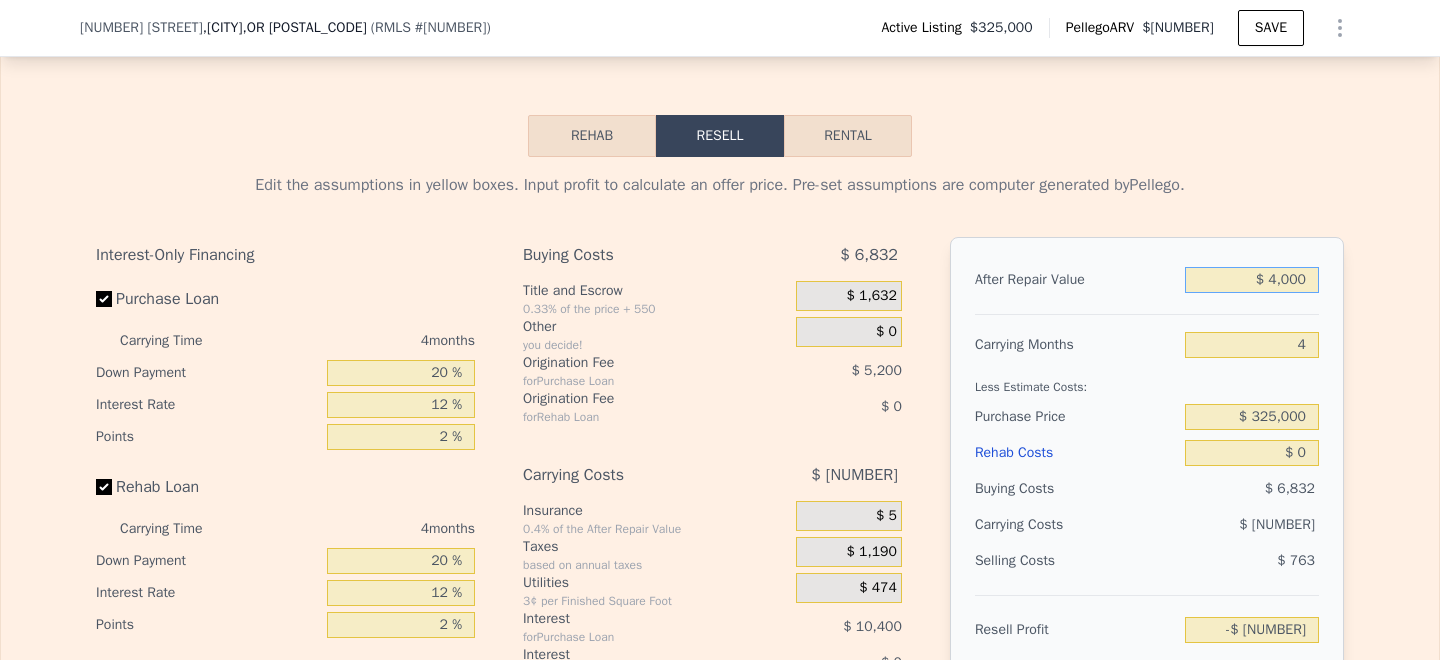 type on "-$ [NUMBER]" 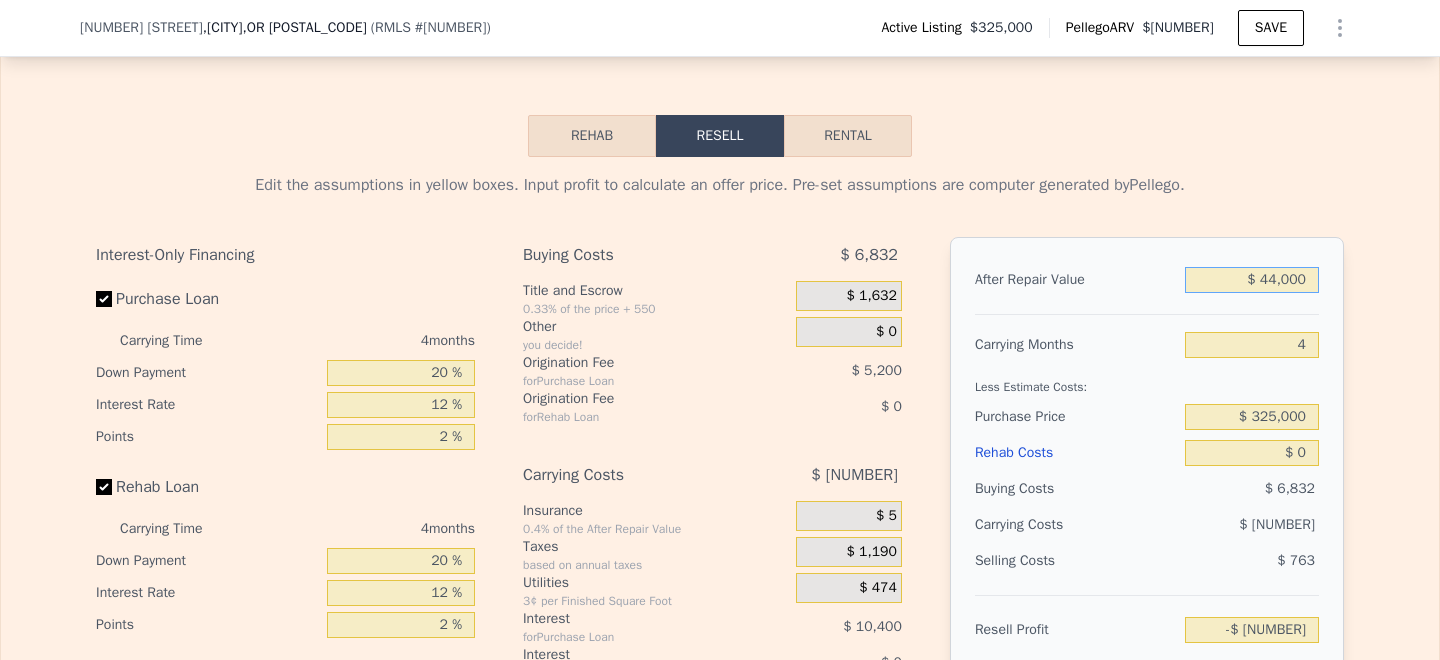 type on "$ 440,000" 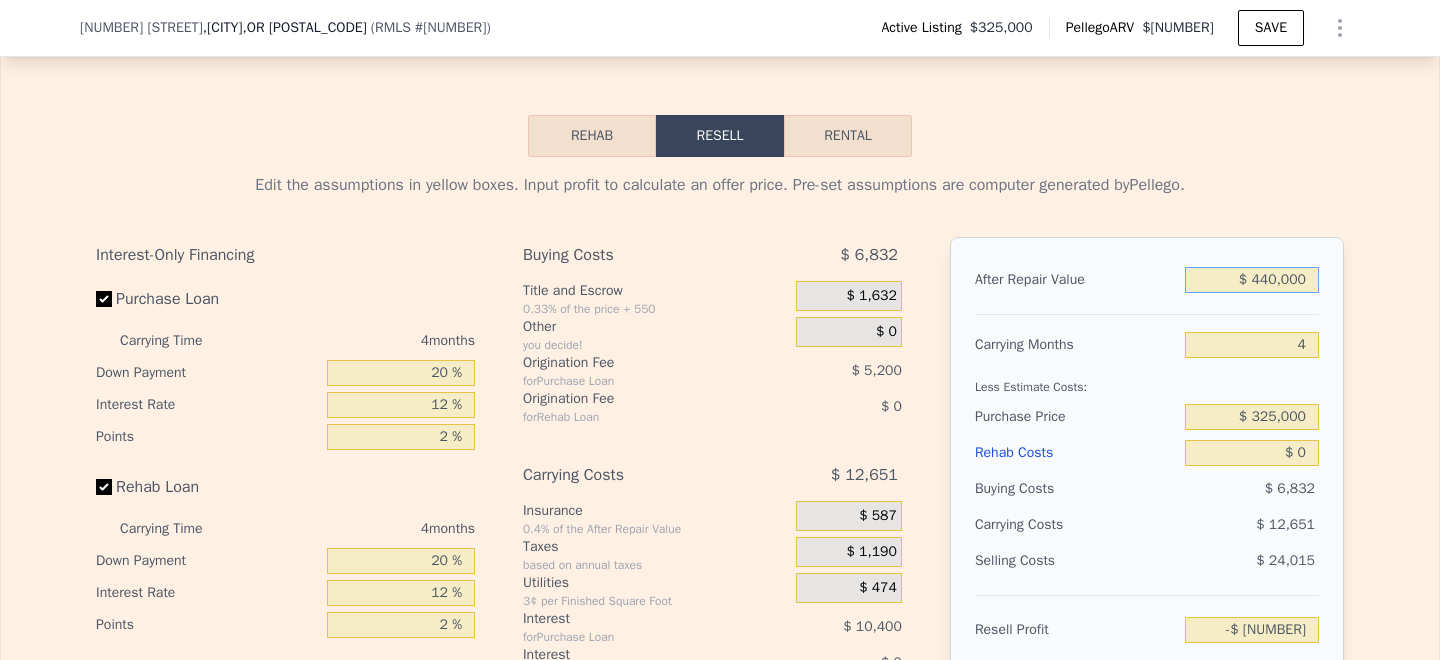 type on "$ [NUMBER]" 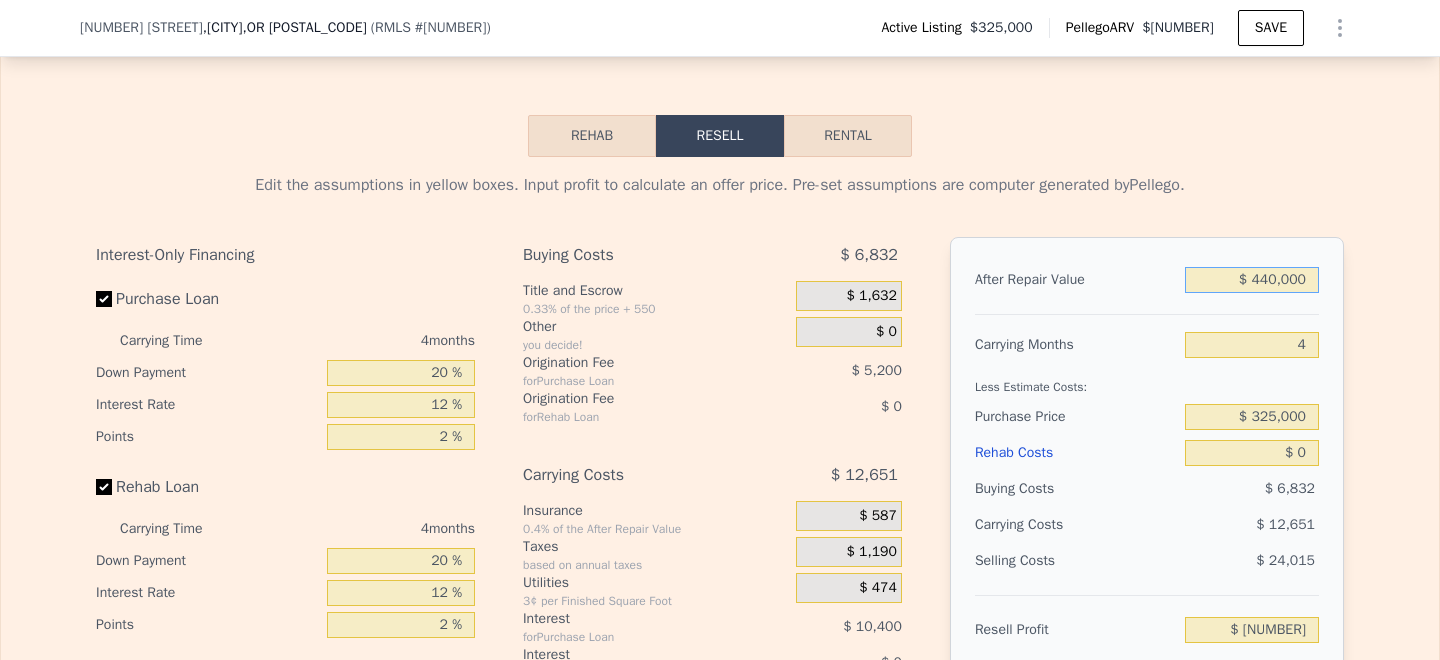 type on "$ 440,000" 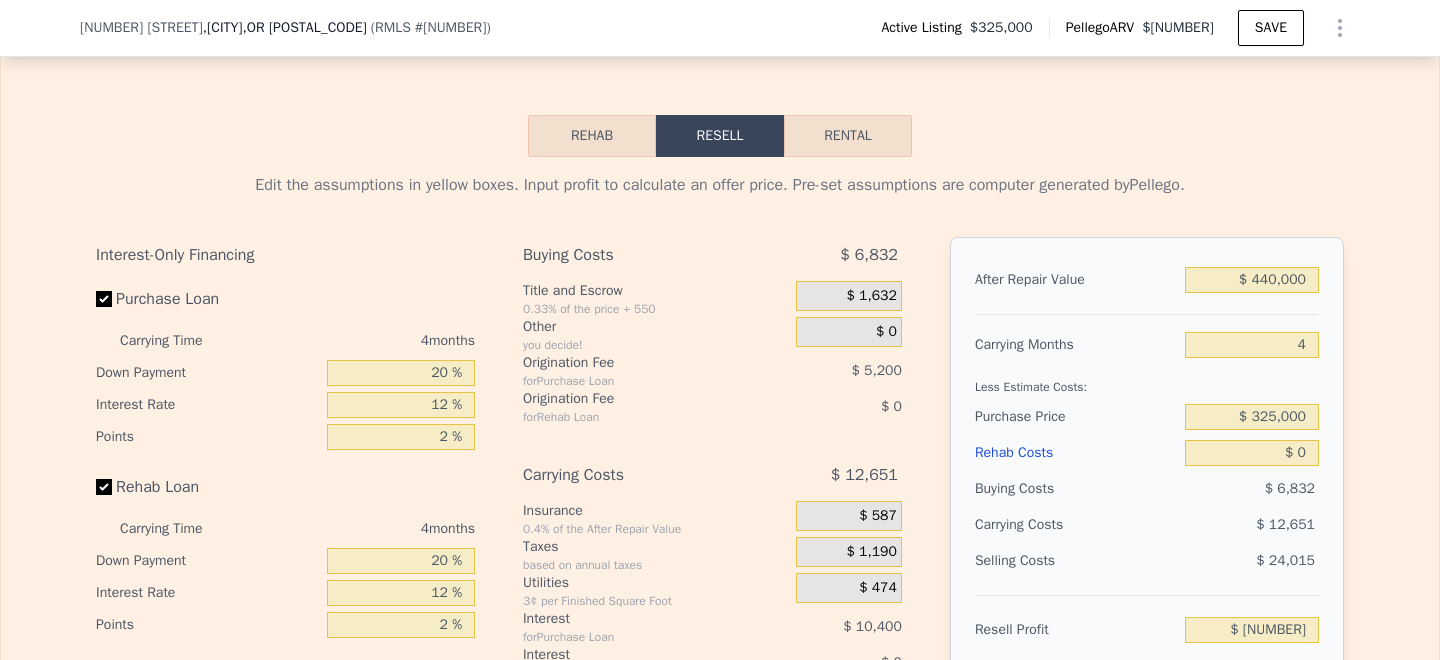 click on "After Repair Value $ [NUMBER] Carrying Months [NUMBER] Less Estimate Costs: Purchase Price $ [NUMBER] Rehab Costs $ [NUMBER] Buying Costs $ [NUMBER] Carrying Costs $ [NUMBER] Selling Costs $ [NUMBER] Resell Profit $ [NUMBER] Total ROI [NUMBER]% Cash In $ [NUMBER] Cash ROI ROIs are not annualized [NUMBER]%" at bounding box center [1147, 515] 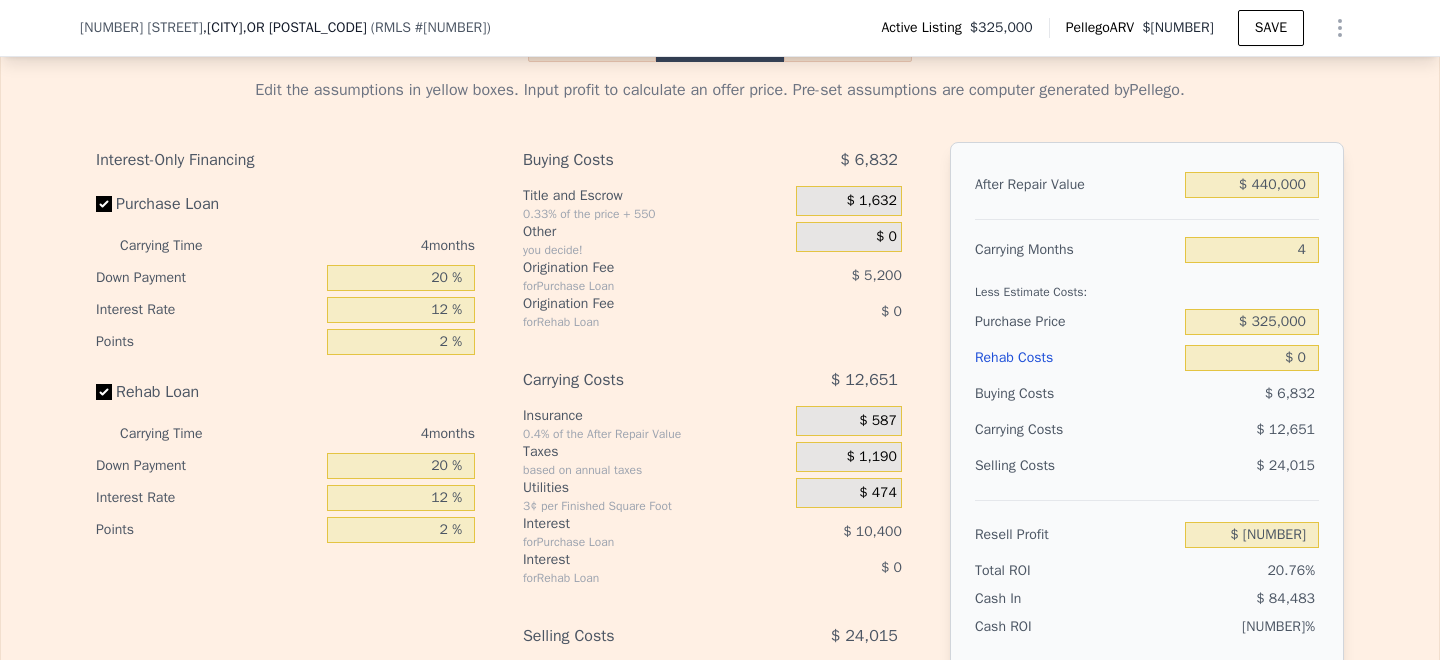 scroll, scrollTop: 3360, scrollLeft: 0, axis: vertical 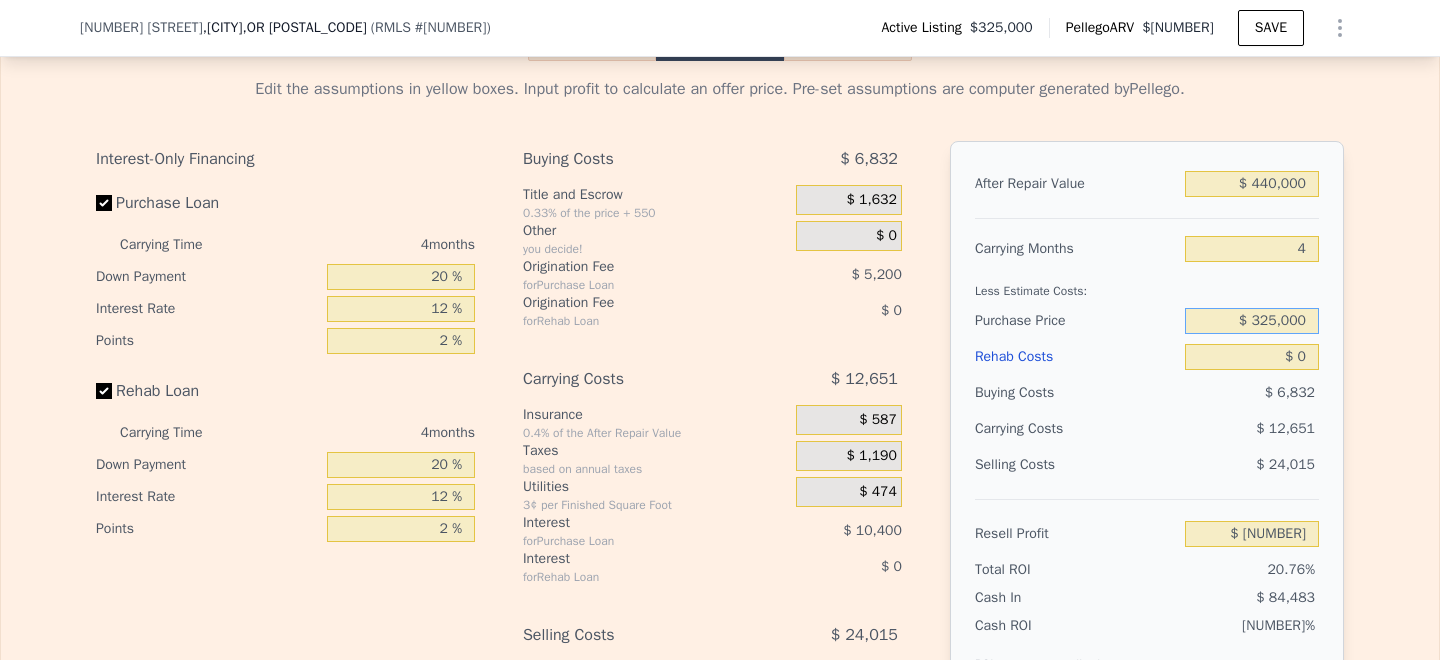 click on "$ 325,000" at bounding box center [1252, 321] 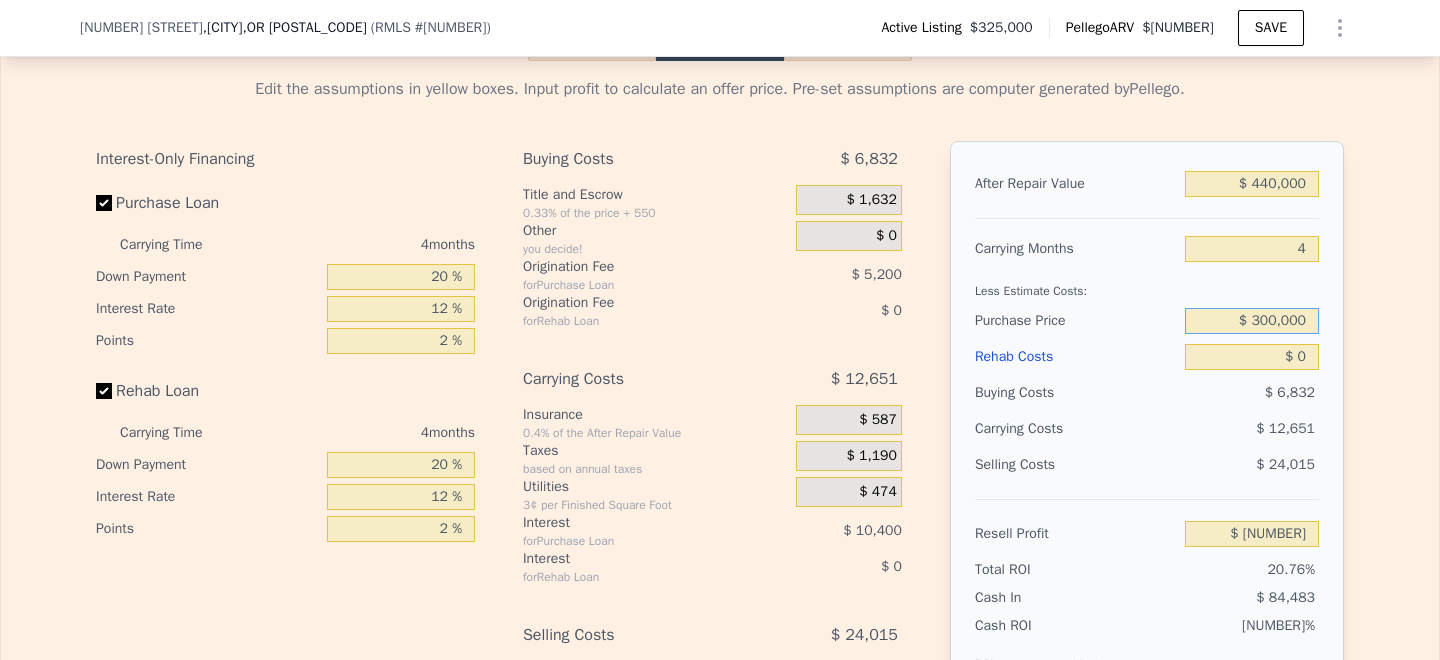 type on "$ 300,000" 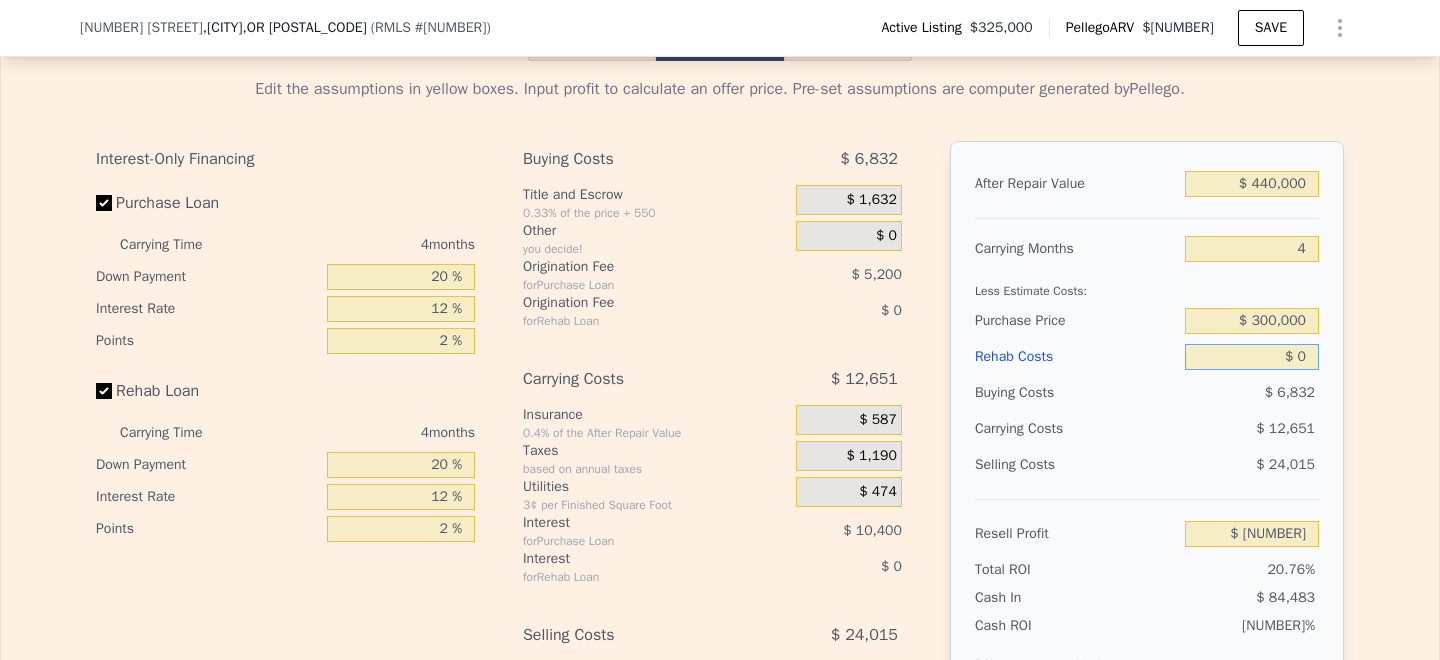 click on "$ 0" at bounding box center (1252, 357) 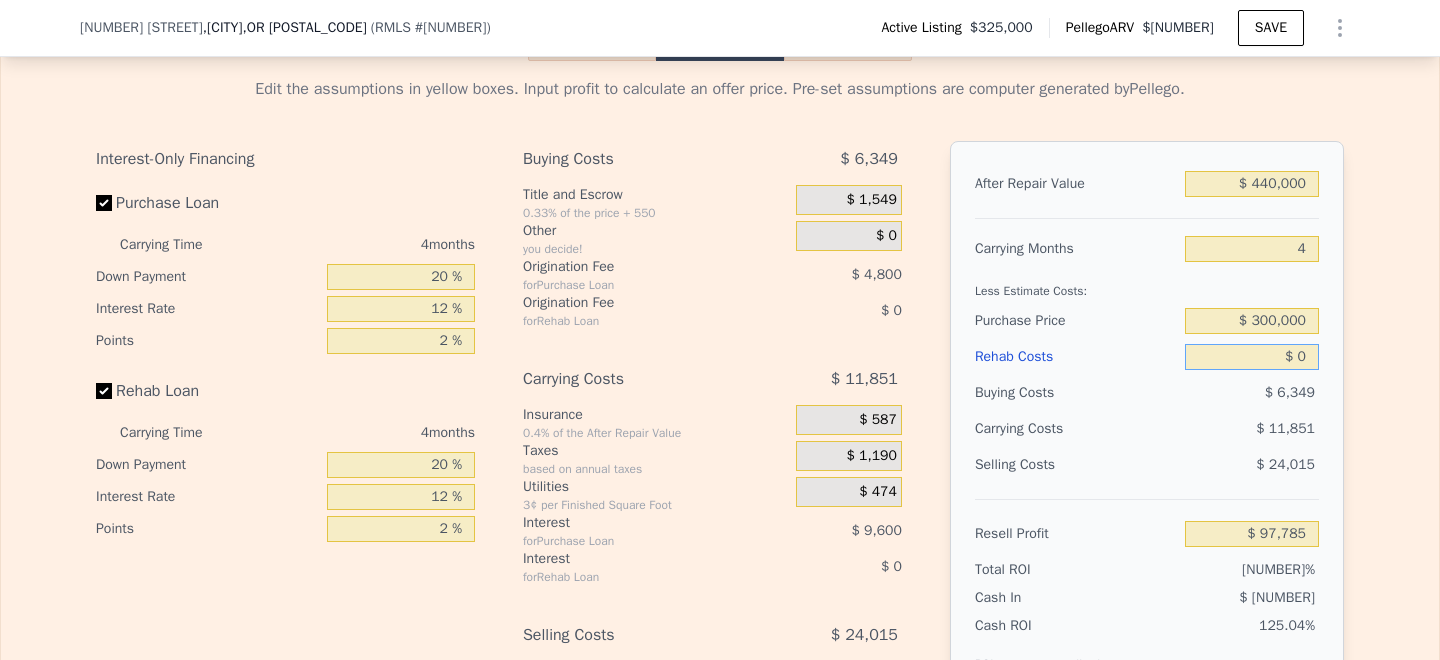 type on "$ 70" 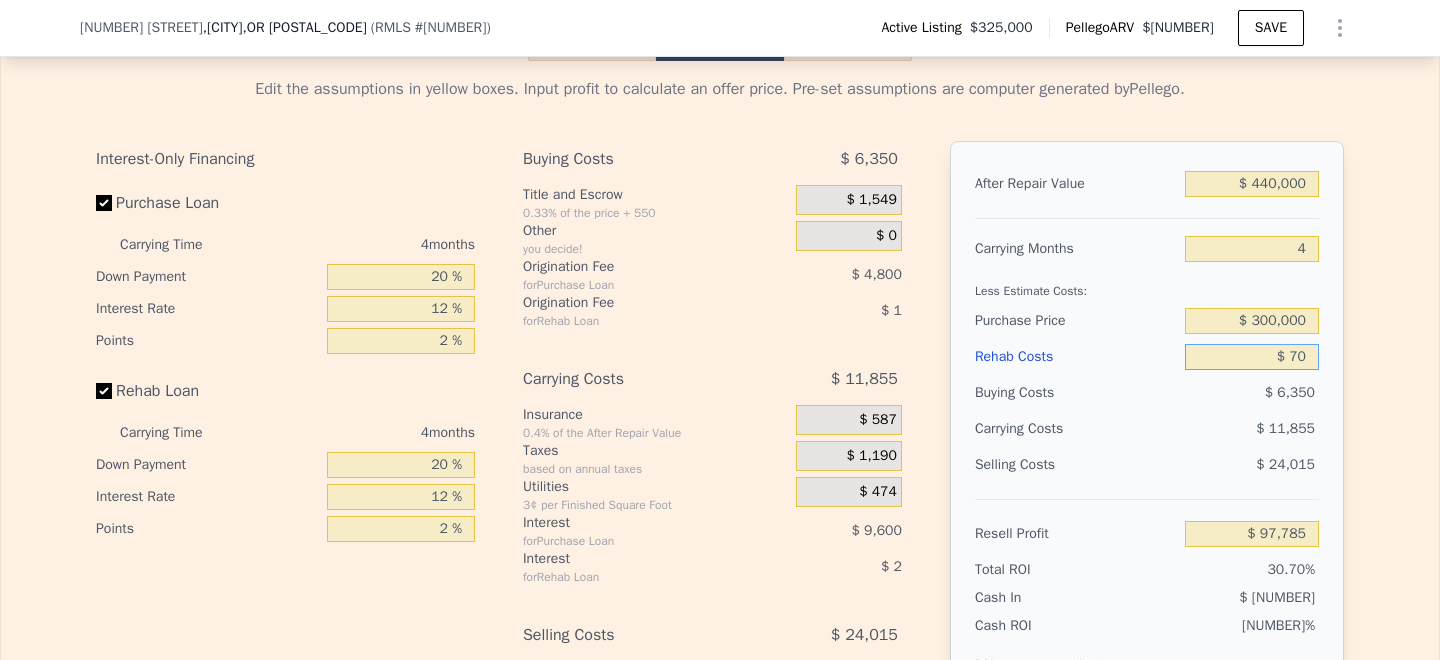 type on "$ [NUMBER]" 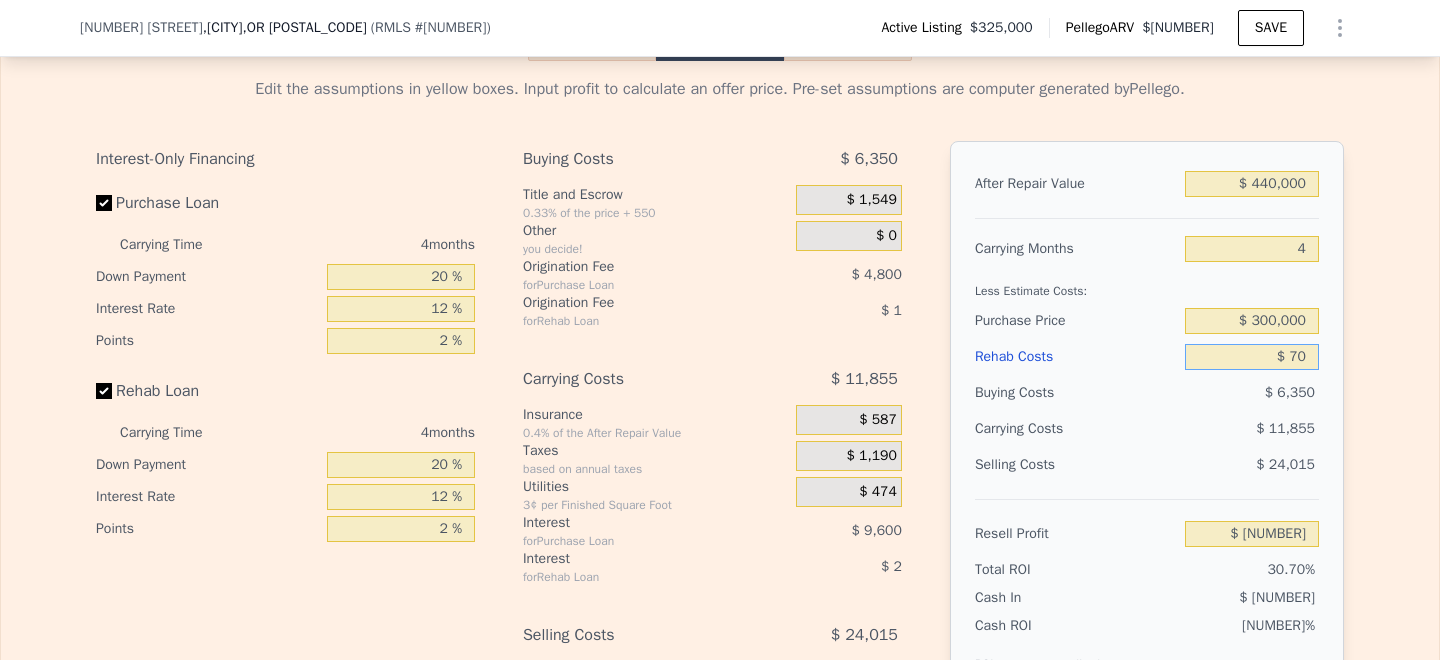 type on "$ 750" 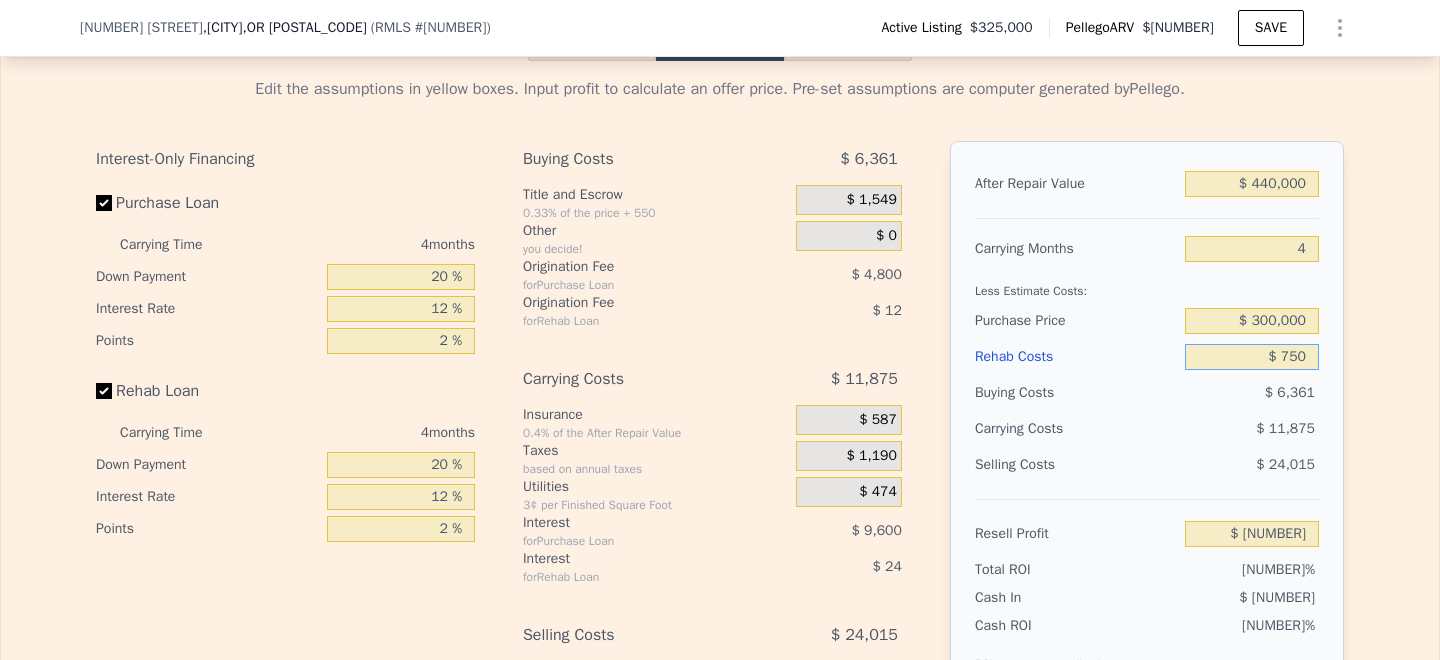 type on "$ [NUMBER]" 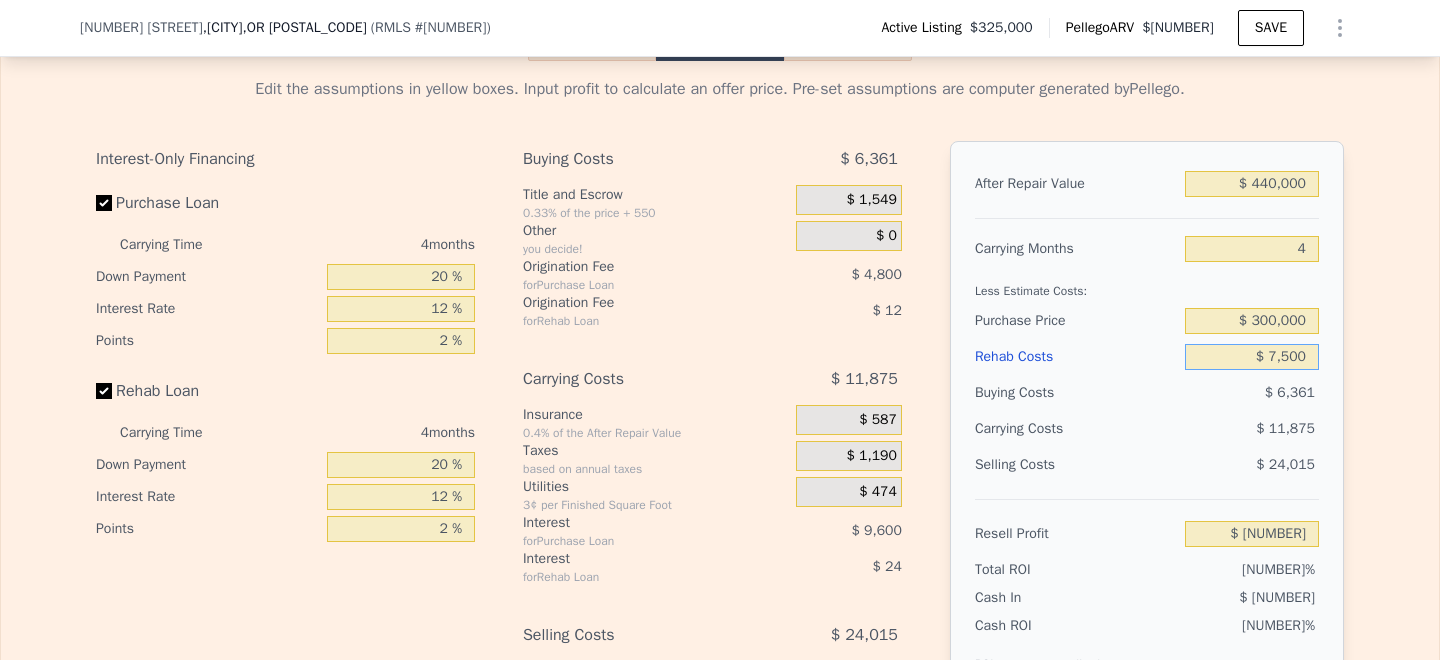 type on "$ 75,000" 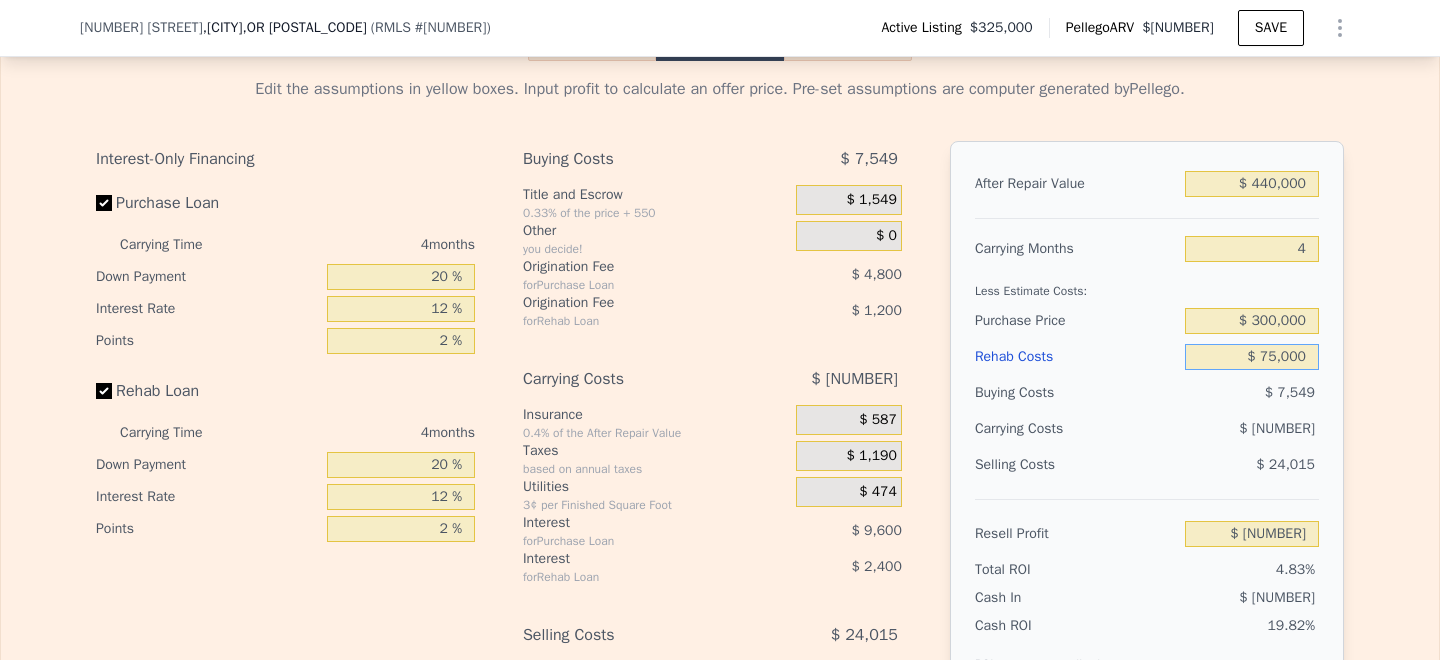 type on "$ 19,185" 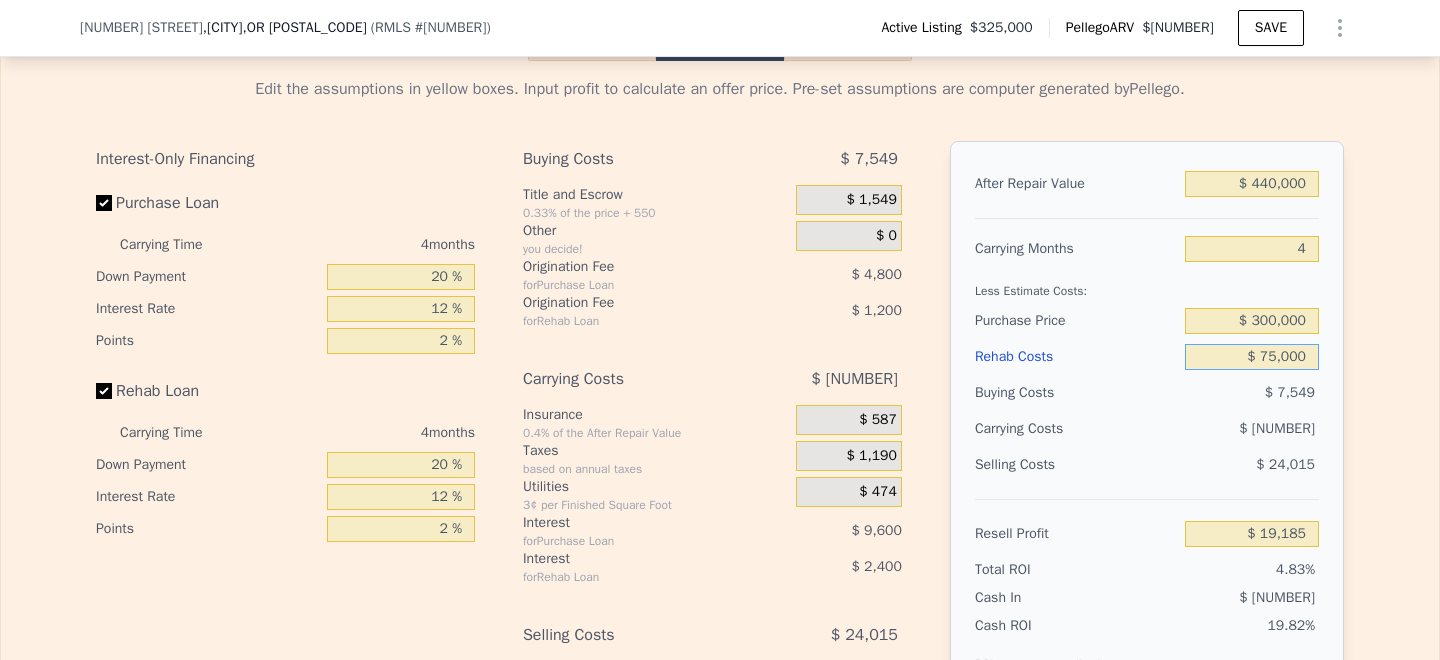 type on "$ 75,000" 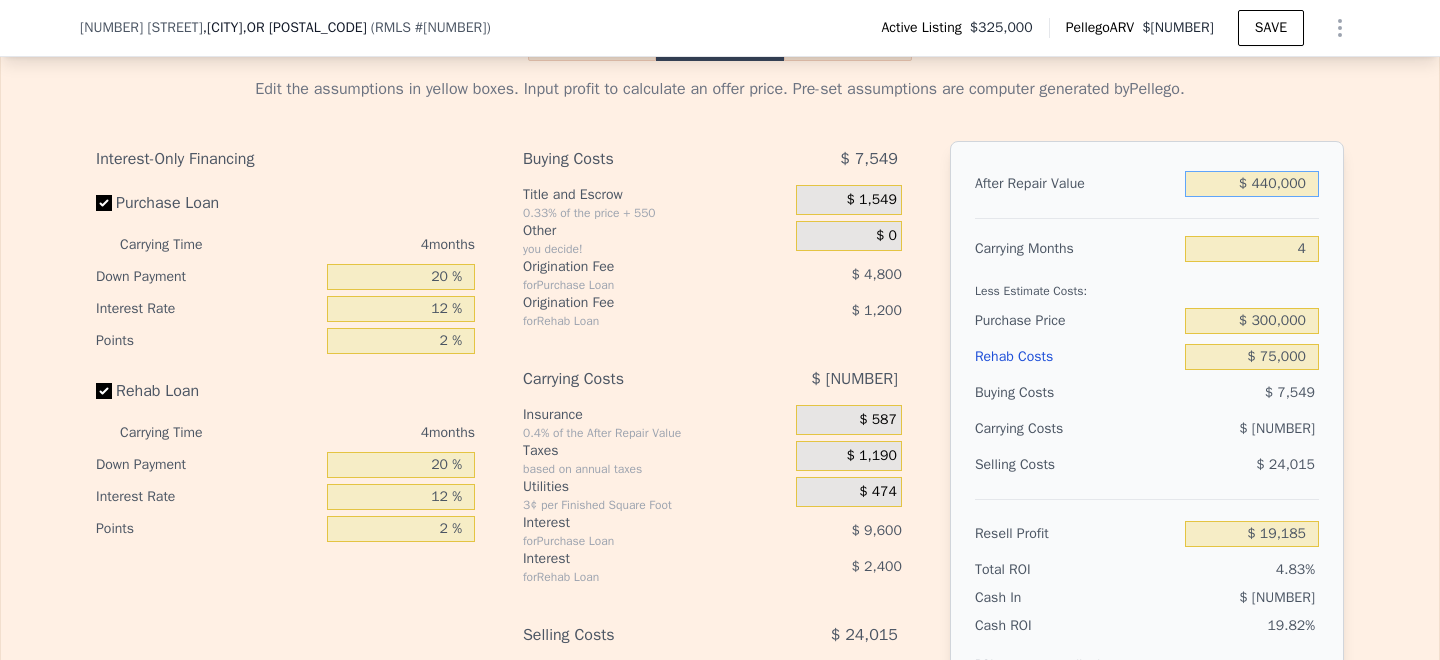 click on "$ 440,000" at bounding box center (1252, 184) 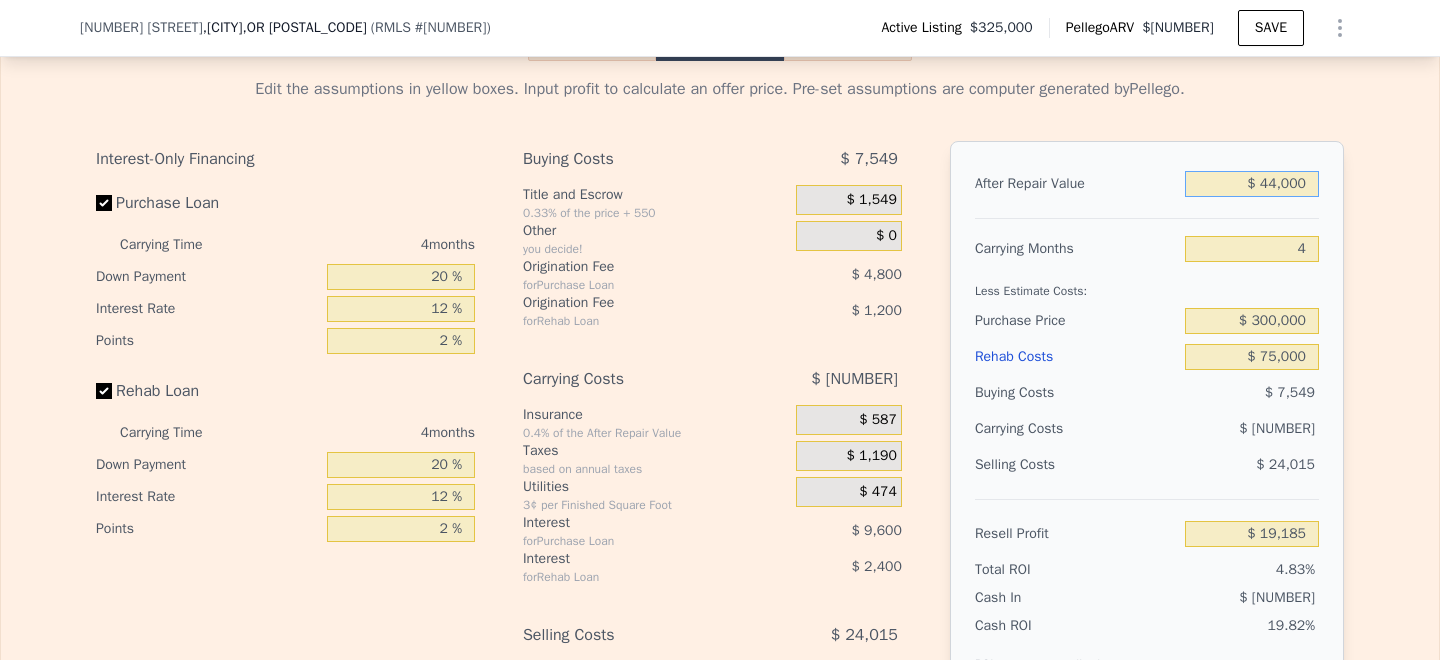 type on "$ 4,000" 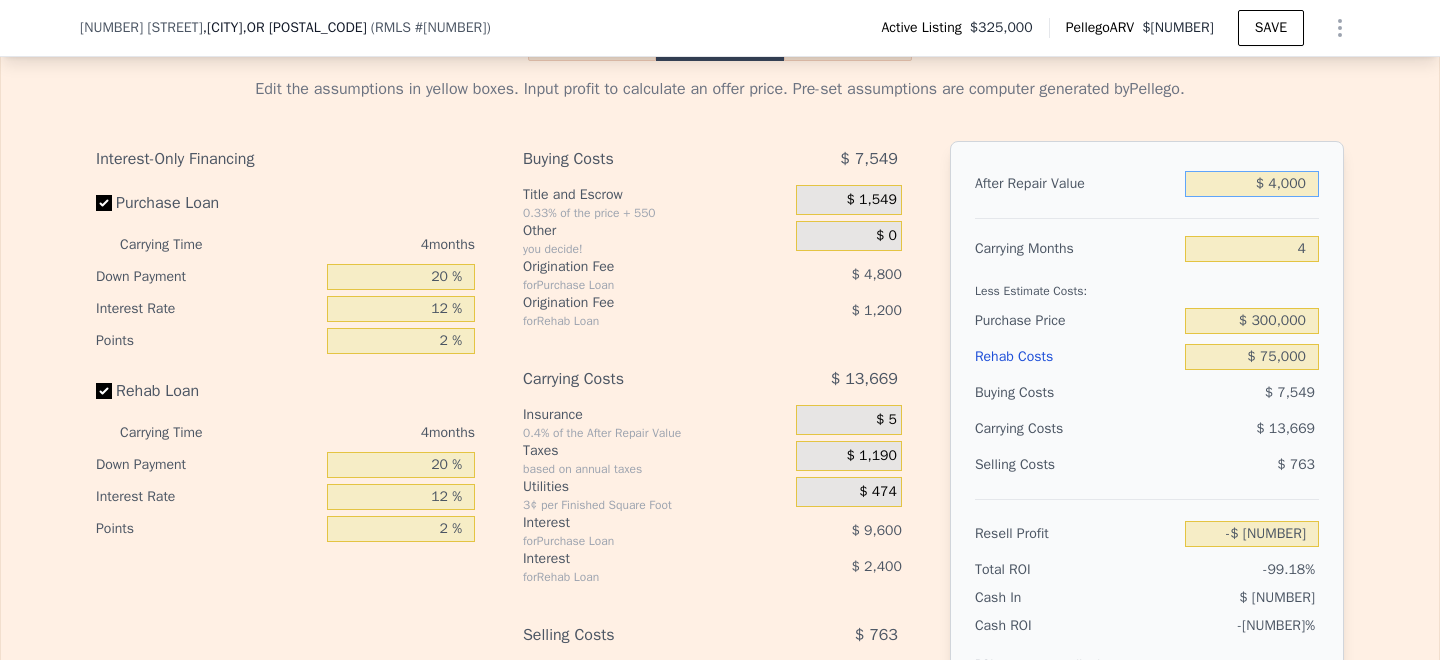 type on "-$ [NUMBER]" 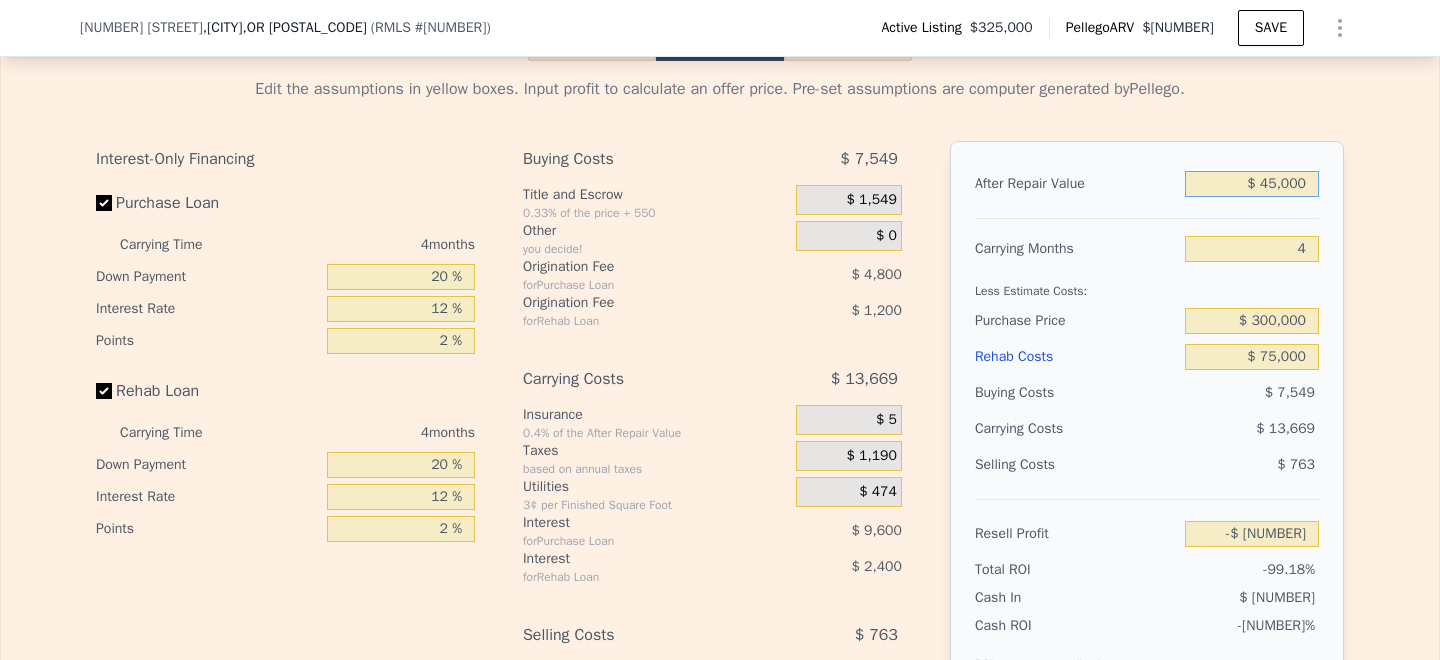 type on "$ 450,000" 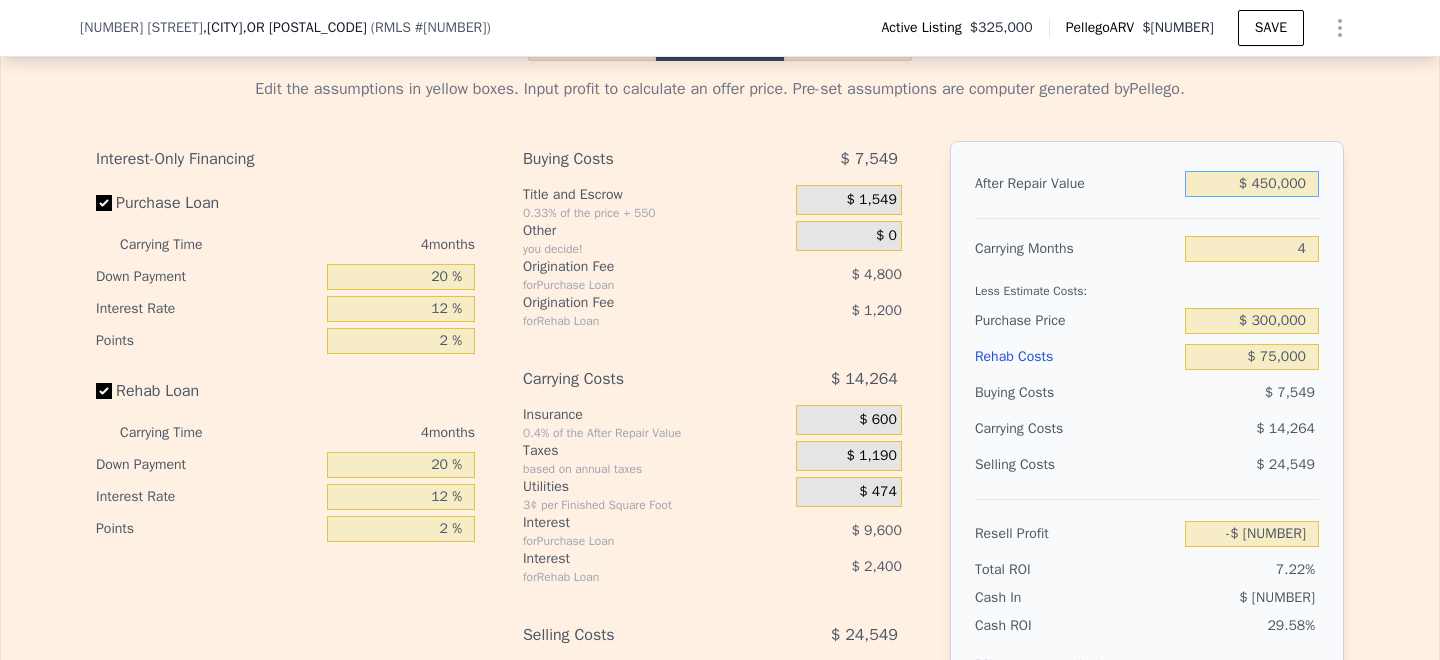 type on "$ [NUMBER]" 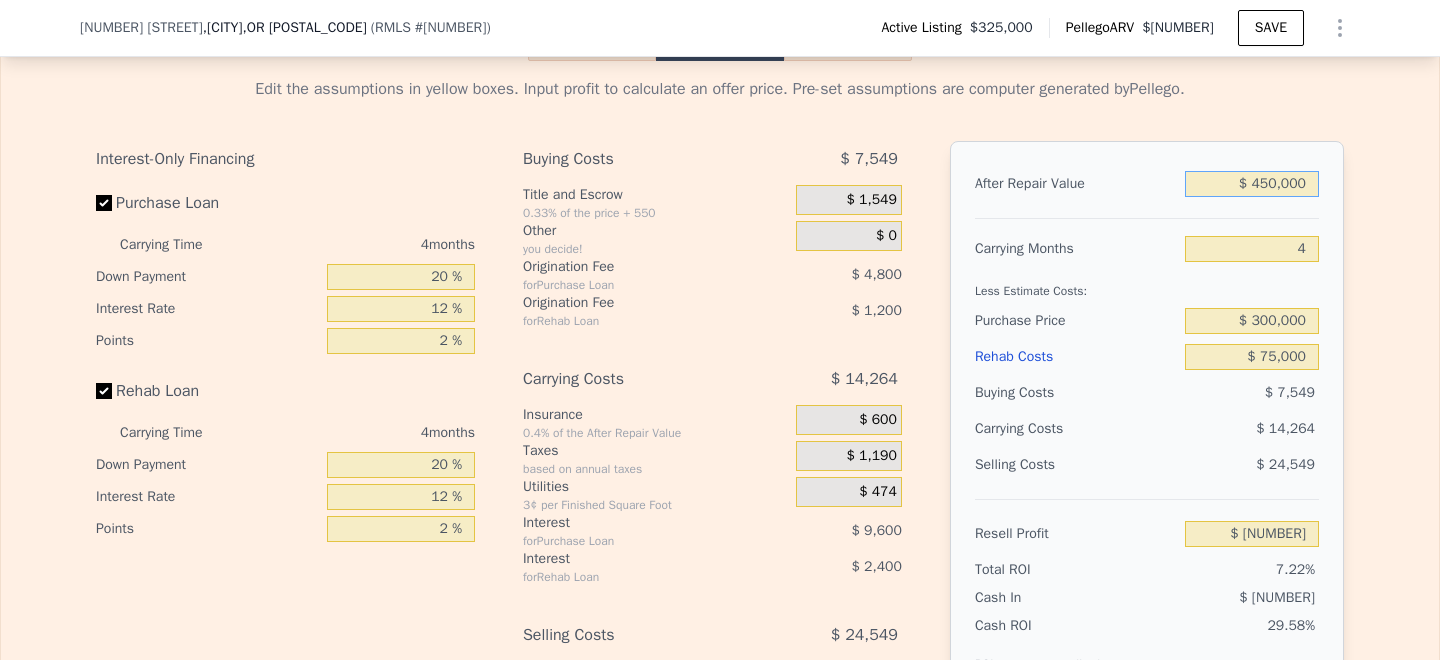 type on "$ 450,000" 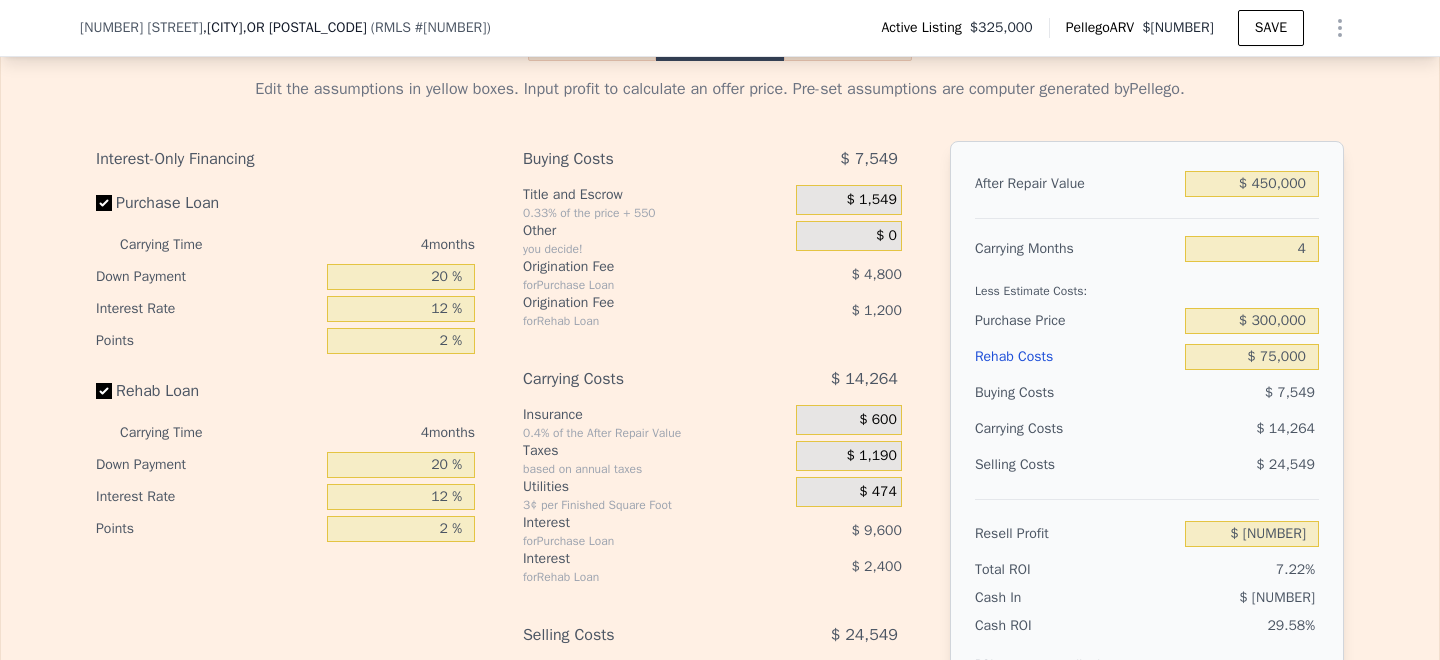 click on "After Repair Value $ [NUMBER] Carrying Months [NUMBER] Less Estimate Costs: Purchase Price $ [NUMBER] Rehab Costs $ [NUMBER] Buying Costs $ [NUMBER] Carrying Costs $ [NUMBER] Selling Costs $ [NUMBER] Resell Profit $ [NUMBER] Total ROI [NUMBER]% Cash In $ [NUMBER] Cash ROI ROIs are not annualized [NUMBER]%" at bounding box center [1147, 419] 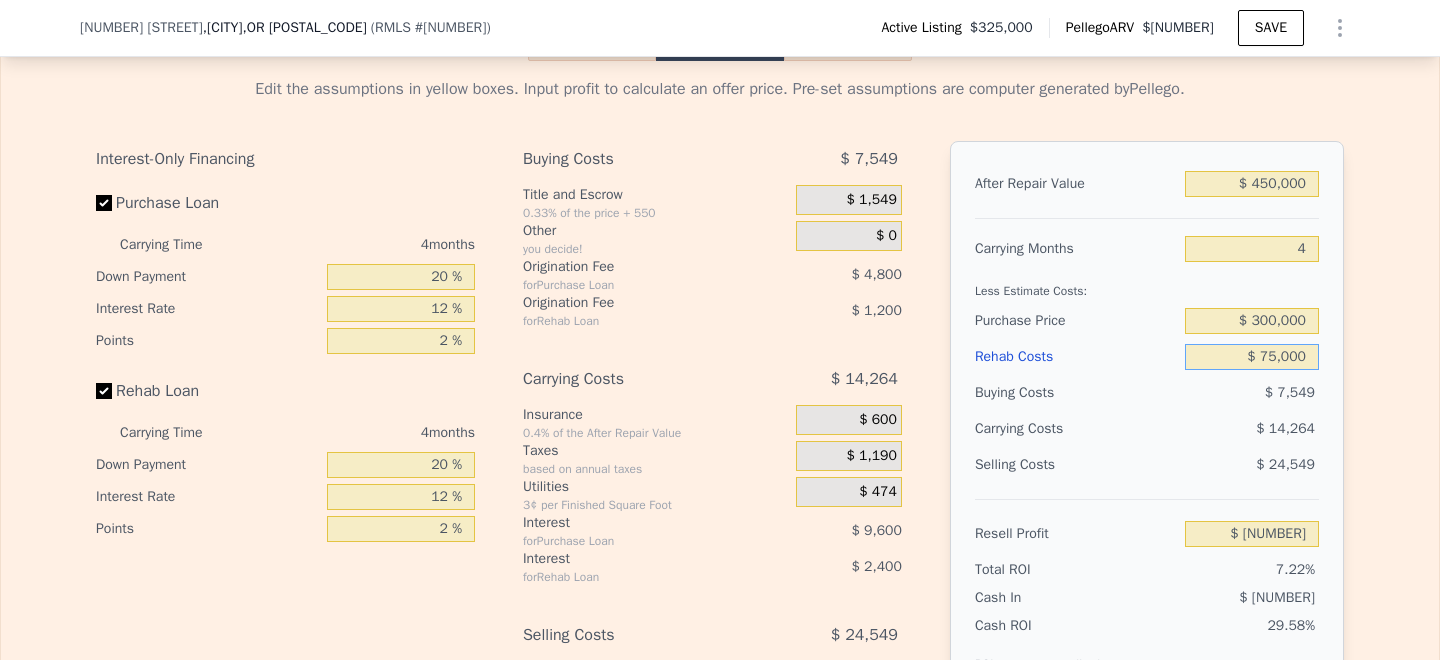 click on "$ 75,000" at bounding box center (1252, 357) 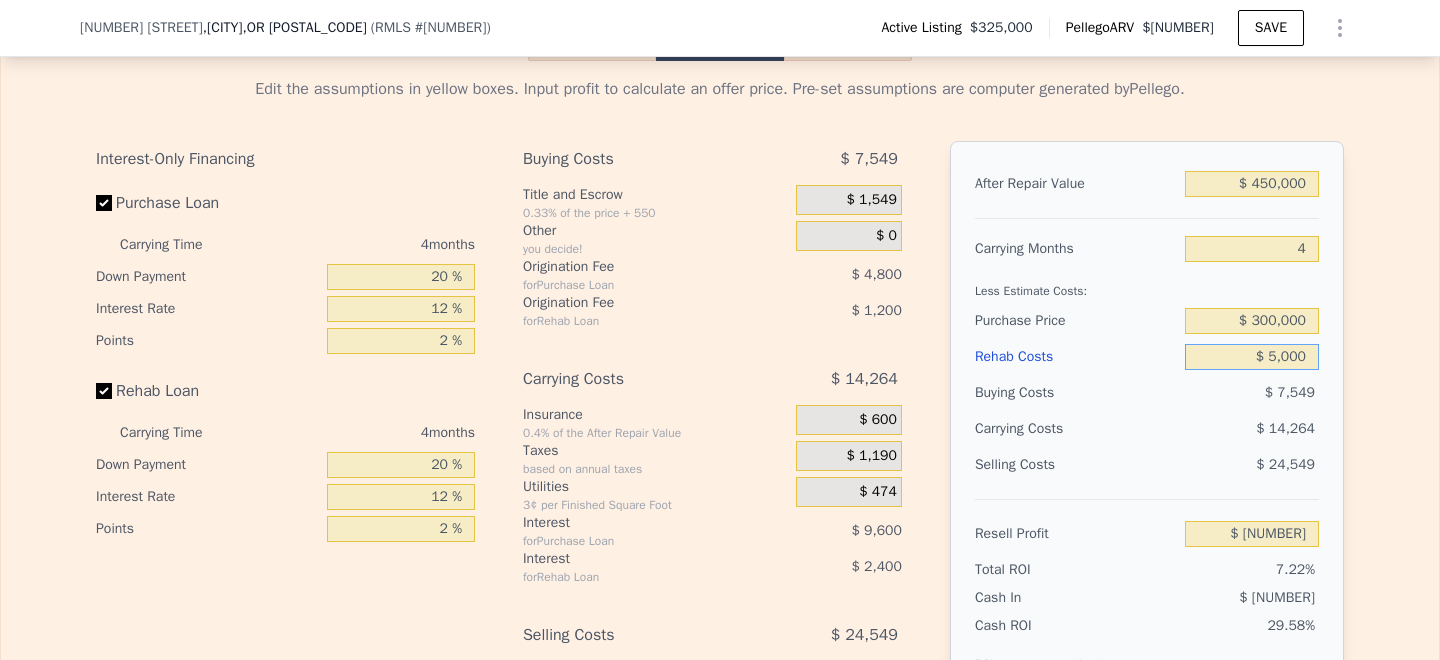 type on "$ 65,000" 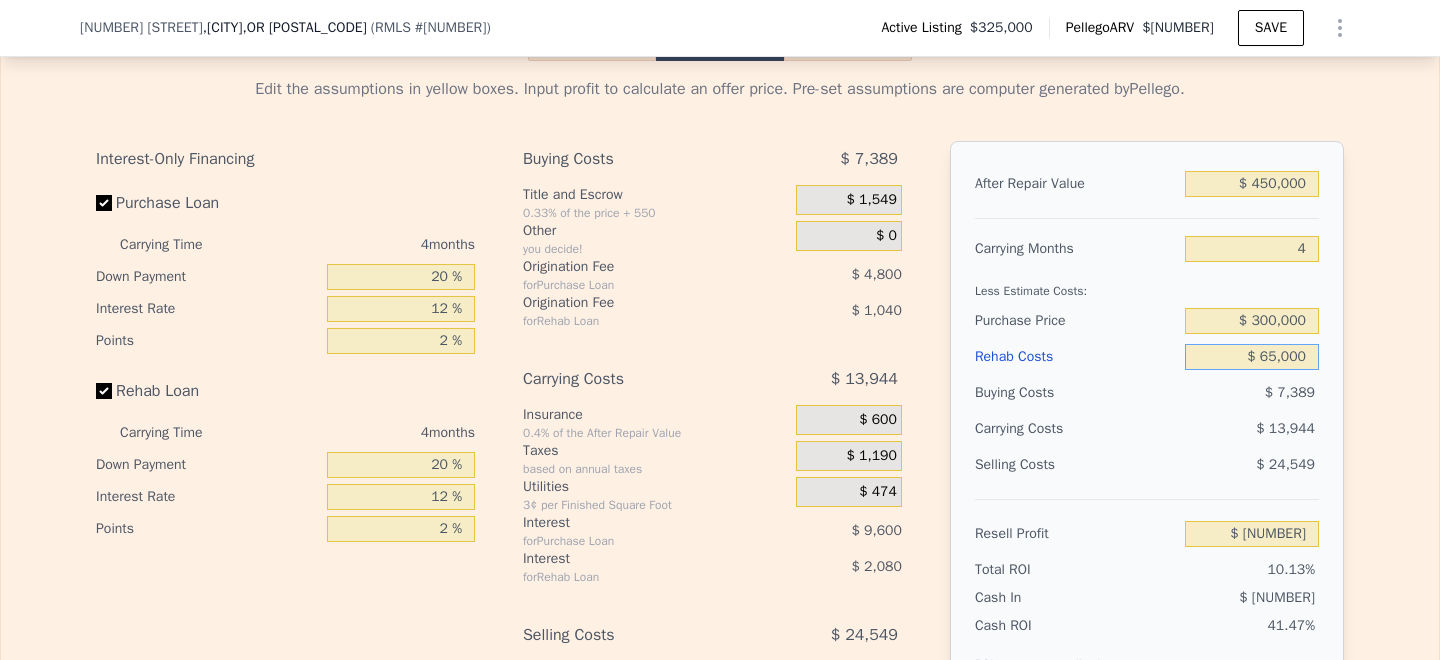 type on "$ [NUMBER]" 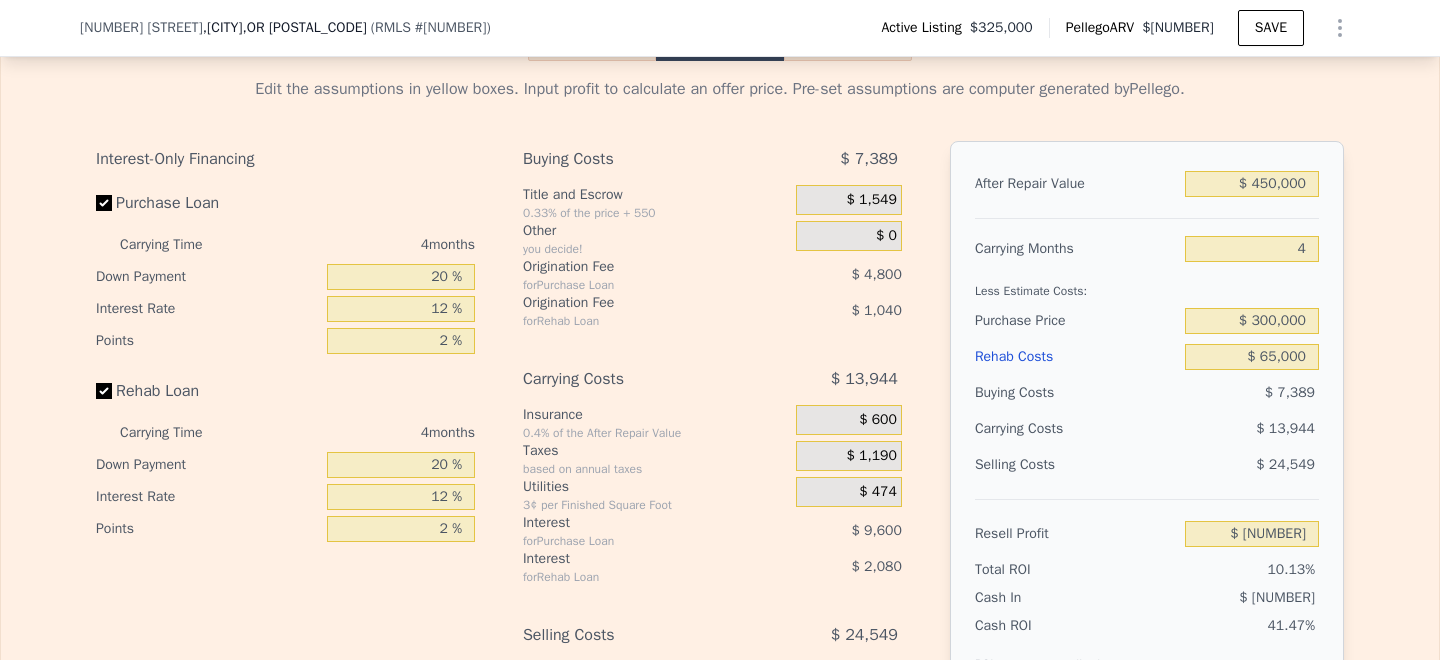 click on "Edit the assumptions in yellow boxes. Input profit to calculate an offer price. Pre-set assumptions are computer generated by  Pellego . Interest-Only Financing Purchase Loan Carrying Time [NUMBER]  months Down Payment [NUMBER] % Interest Rate [NUMBER] % Points [NUMBER] % Rehab Loan Carrying Time [NUMBER]  months Down Payment [NUMBER] % Interest Rate [NUMBER] % Points [NUMBER] % Buying Costs $ [NUMBER] Title and Escrow [NUMBER]% of the price + [NUMBER] $ [NUMBER] Other you decide! $ [NUMBER] Origination Fee for  Purchase Loan $ [NUMBER] Origination Fee for  Rehab Loan $ [NUMBER] Carrying Costs $ [NUMBER] Insurance [NUMBER]% of the After Repair Value $ [NUMBER] Taxes based on annual taxes $ [NUMBER] Utilities [NUMBER]¢ per Finished Square Foot $ [NUMBER] Interest for  Purchase Loan $ [NUMBER] Interest for  Rehab Loan $ [NUMBER] Selling Costs $ [NUMBER] Excise Tax [NUMBER]% of the After Repair Value $ [NUMBER] Listing Commission [NUMBER]% of the After Repair Value $ [NUMBER] Selling Commission [NUMBER]% of the After Repair Value $ [NUMBER] Title and Escrow [NUMBER]% of the After Repair Value $ [NUMBER] After Repair Value $ [NUMBER] Carrying Months [NUMBER] $ [NUMBER]" at bounding box center (720, 433) 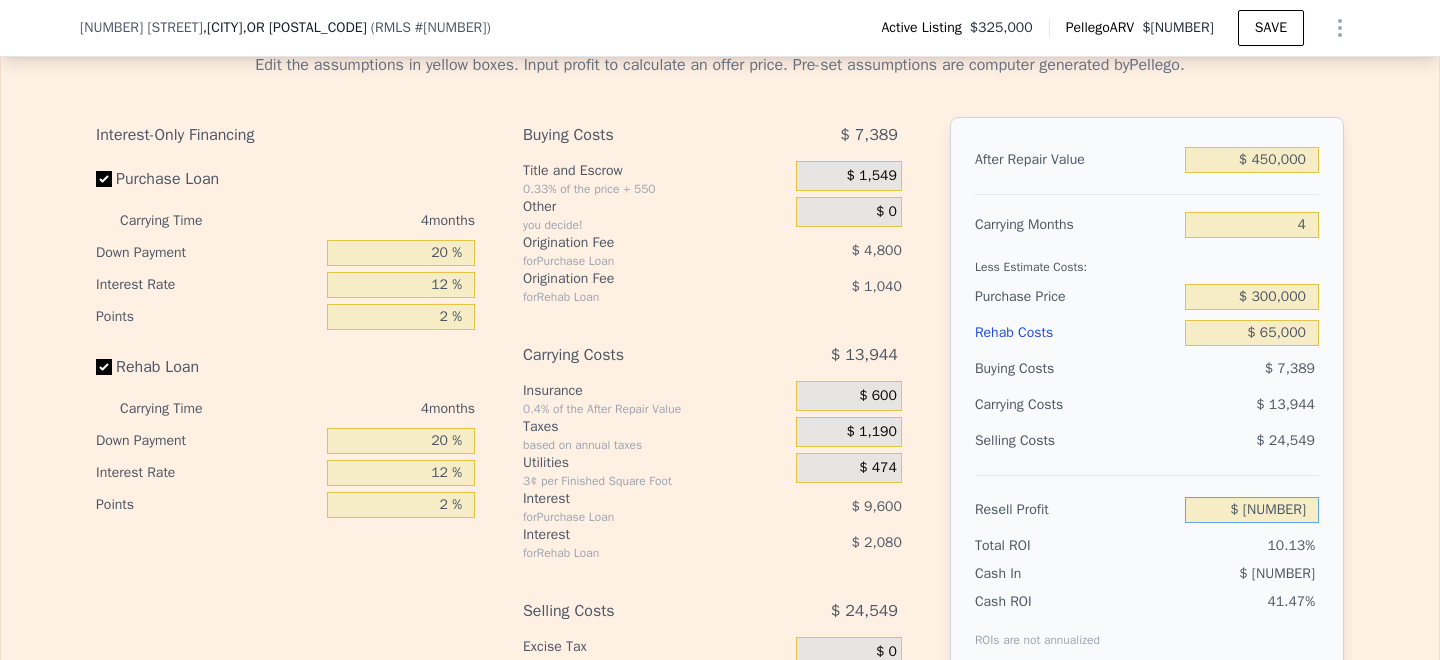 drag, startPoint x: 1314, startPoint y: 510, endPoint x: 966, endPoint y: 165, distance: 490.0296 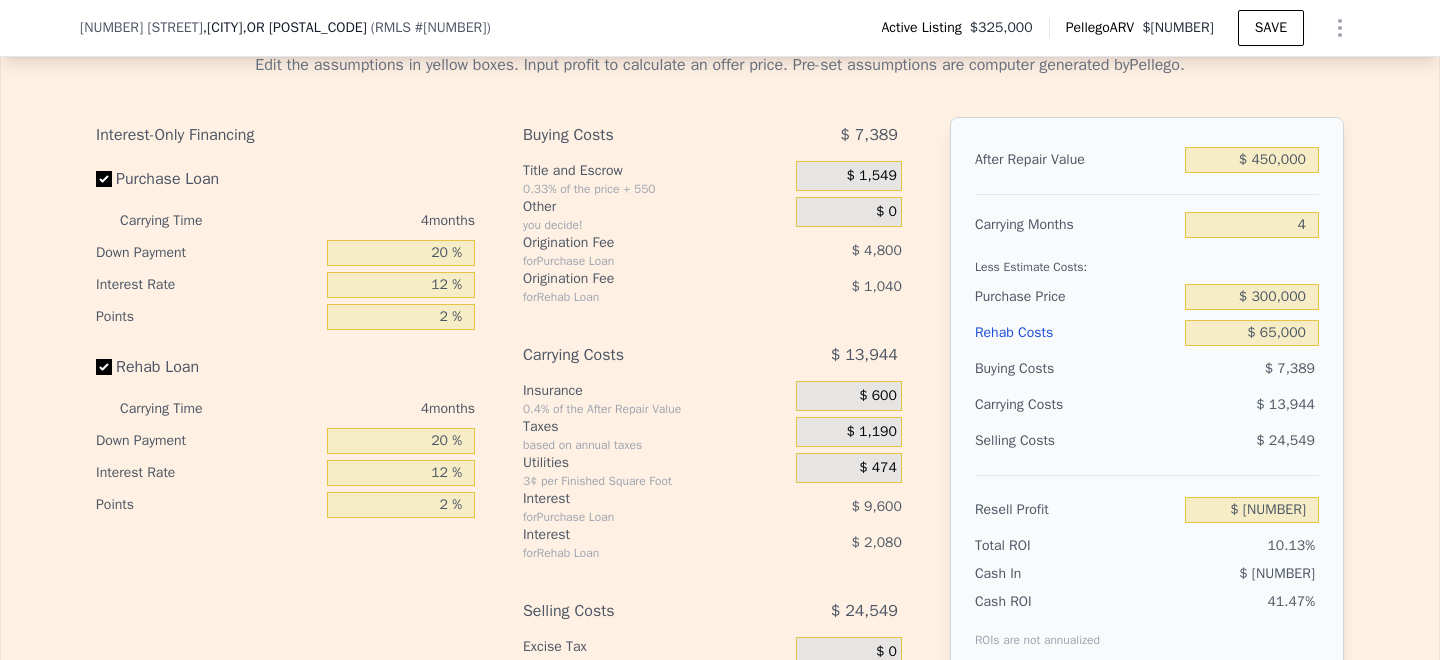 click on "Edit the assumptions in yellow boxes. Input profit to calculate an offer price. Pre-set assumptions are computer generated by  Pellego . Interest-Only Financing Purchase Loan Carrying Time [NUMBER]  months Down Payment [NUMBER] % Interest Rate [NUMBER] % Points [NUMBER] % Rehab Loan Carrying Time [NUMBER]  months Down Payment [NUMBER] % Interest Rate [NUMBER] % Points [NUMBER] % Buying Costs $ [NUMBER] Title and Escrow [NUMBER]% of the price + [NUMBER] $ [NUMBER] Other you decide! $ [NUMBER] Origination Fee for  Purchase Loan $ [NUMBER] Origination Fee for  Rehab Loan $ [NUMBER] Carrying Costs $ [NUMBER] Insurance [NUMBER]% of the After Repair Value $ [NUMBER] Taxes based on annual taxes $ [NUMBER] Utilities [NUMBER]¢ per Finished Square Foot $ [NUMBER] Interest for  Purchase Loan $ [NUMBER] Interest for  Rehab Loan $ [NUMBER] Selling Costs $ [NUMBER] Excise Tax [NUMBER]% of the After Repair Value $ [NUMBER] Listing Commission [NUMBER]% of the After Repair Value $ [NUMBER] Selling Commission [NUMBER]% of the After Repair Value $ [NUMBER] Title and Escrow [NUMBER]% of the After Repair Value $ [NUMBER] After Repair Value $ [NUMBER] Carrying Months [NUMBER] $ [NUMBER]" at bounding box center [720, 409] 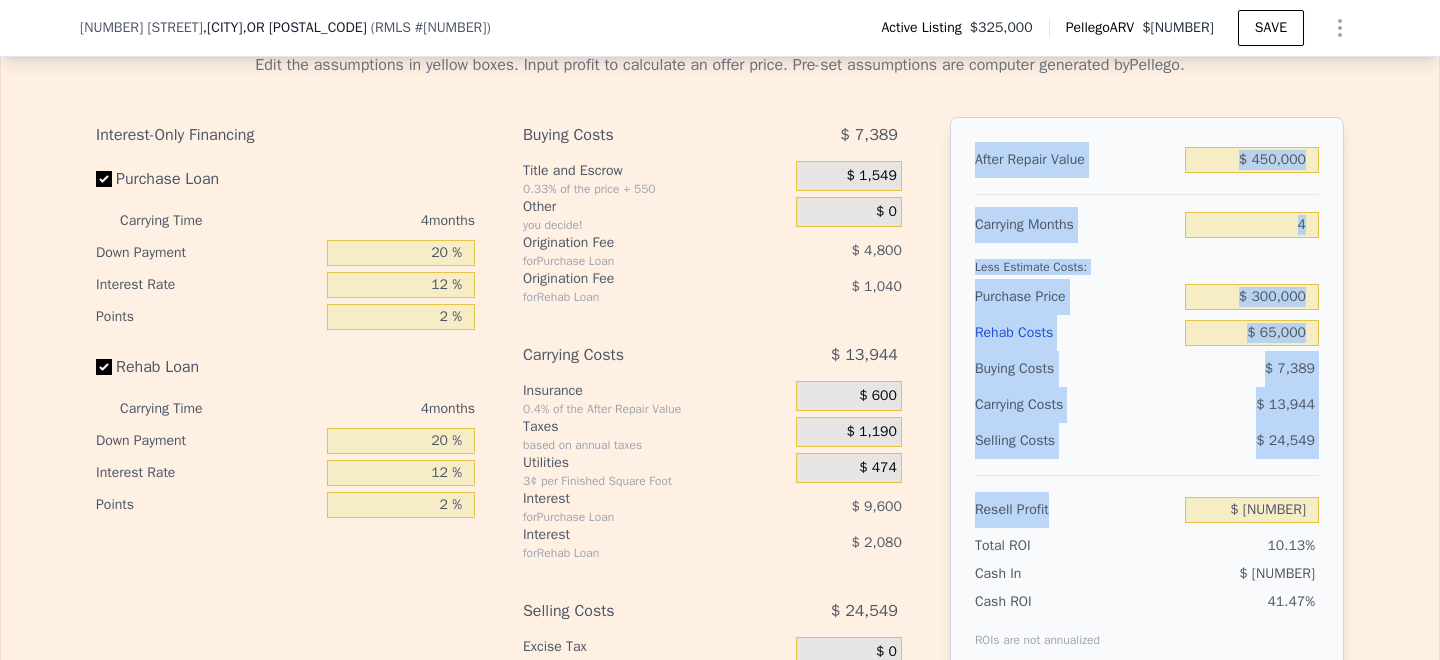 drag, startPoint x: 1326, startPoint y: 512, endPoint x: 971, endPoint y: 164, distance: 497.1207 